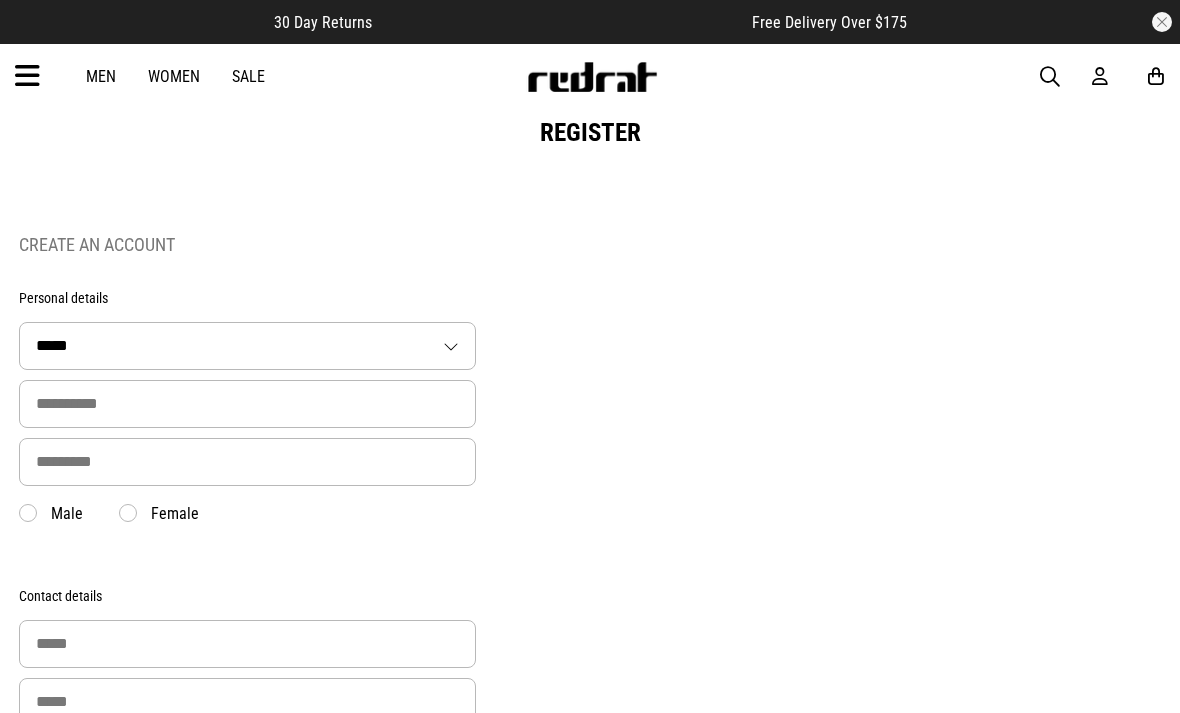 scroll, scrollTop: 0, scrollLeft: 0, axis: both 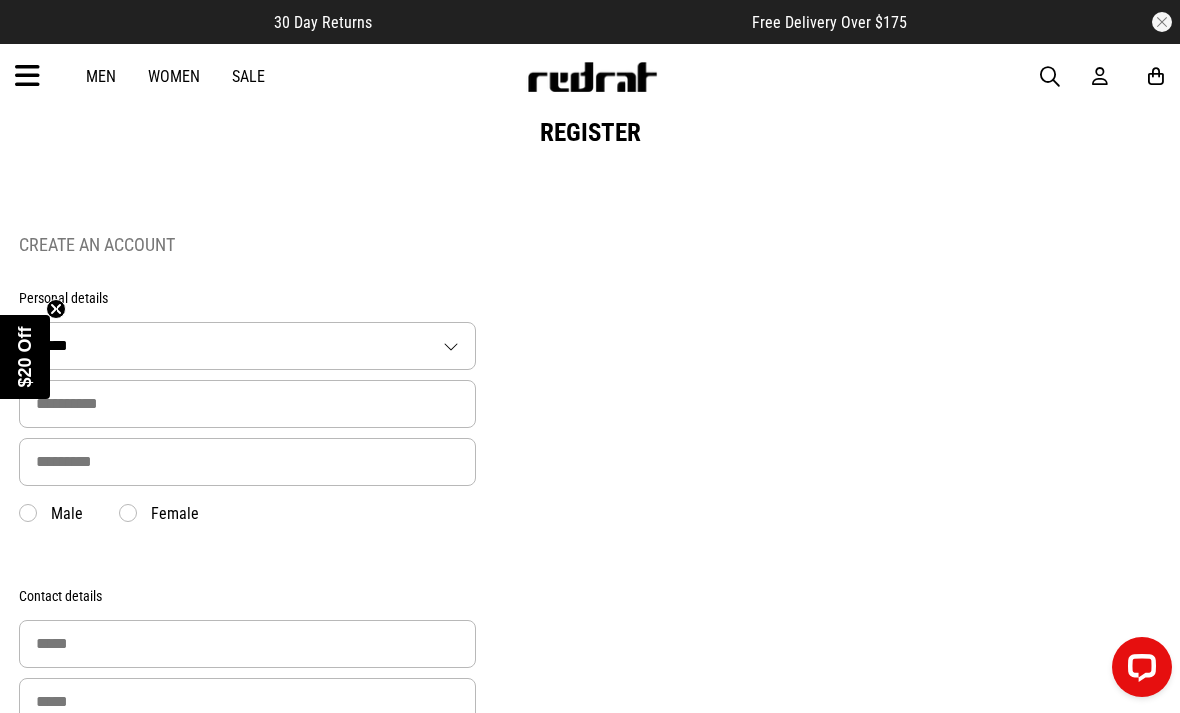 select on "**" 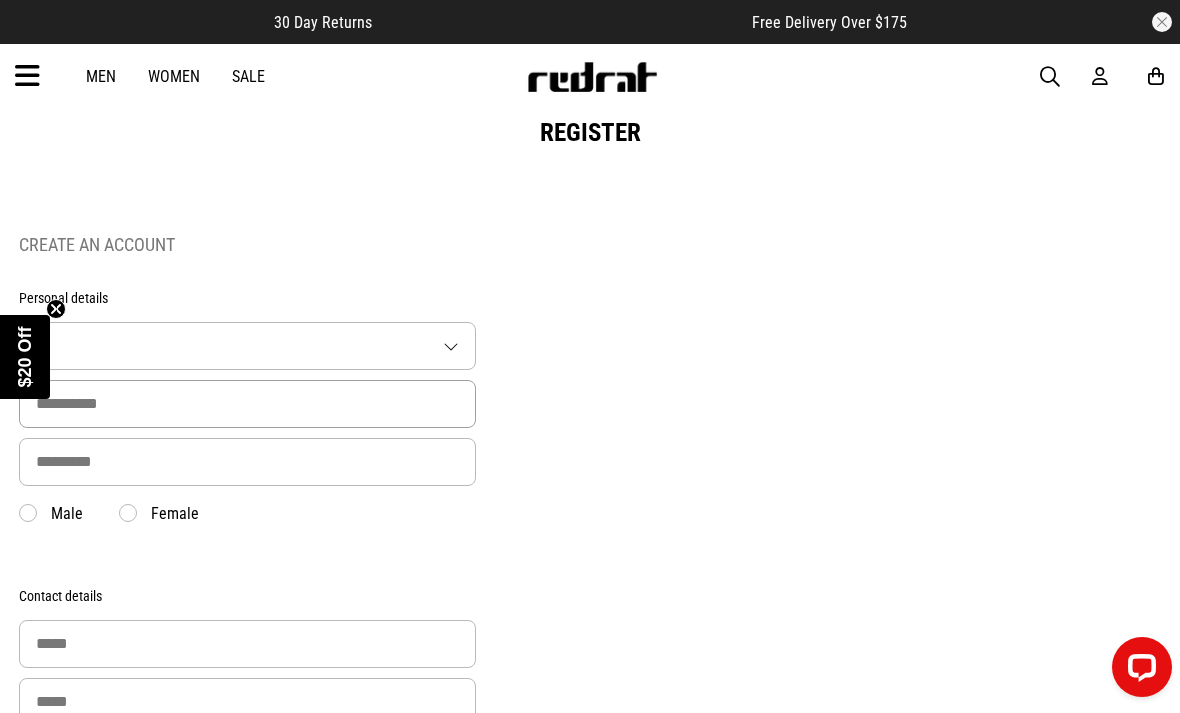 click at bounding box center [247, 404] 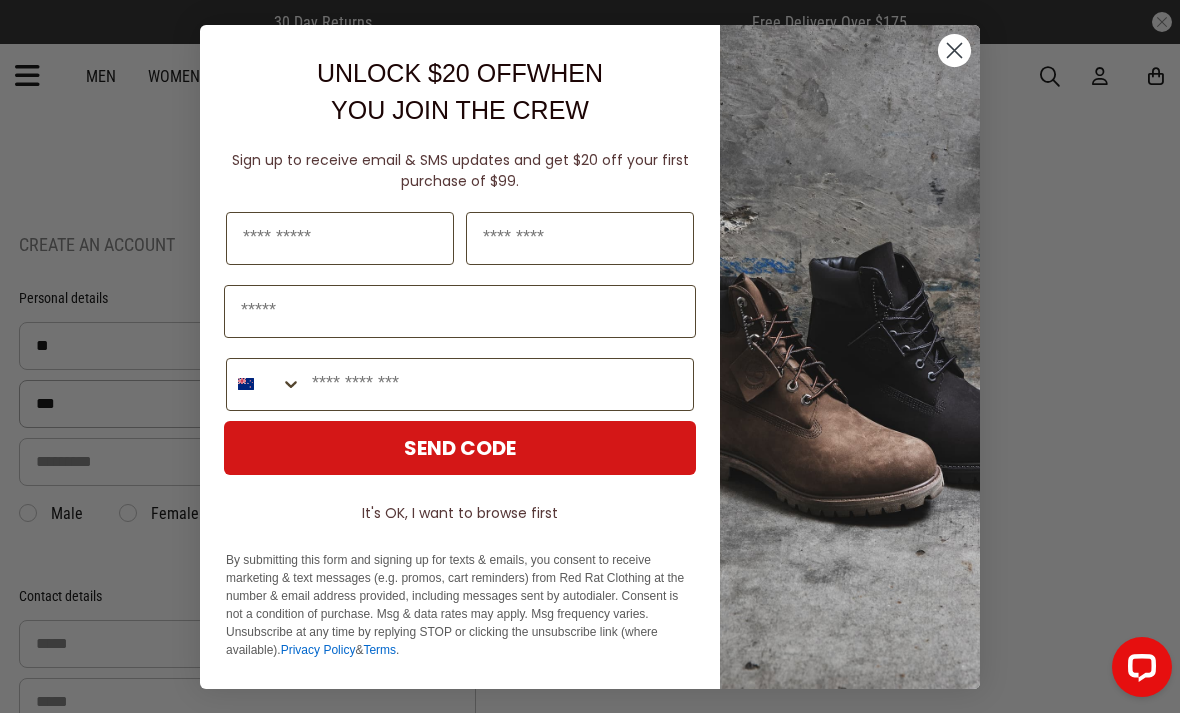 type on "***" 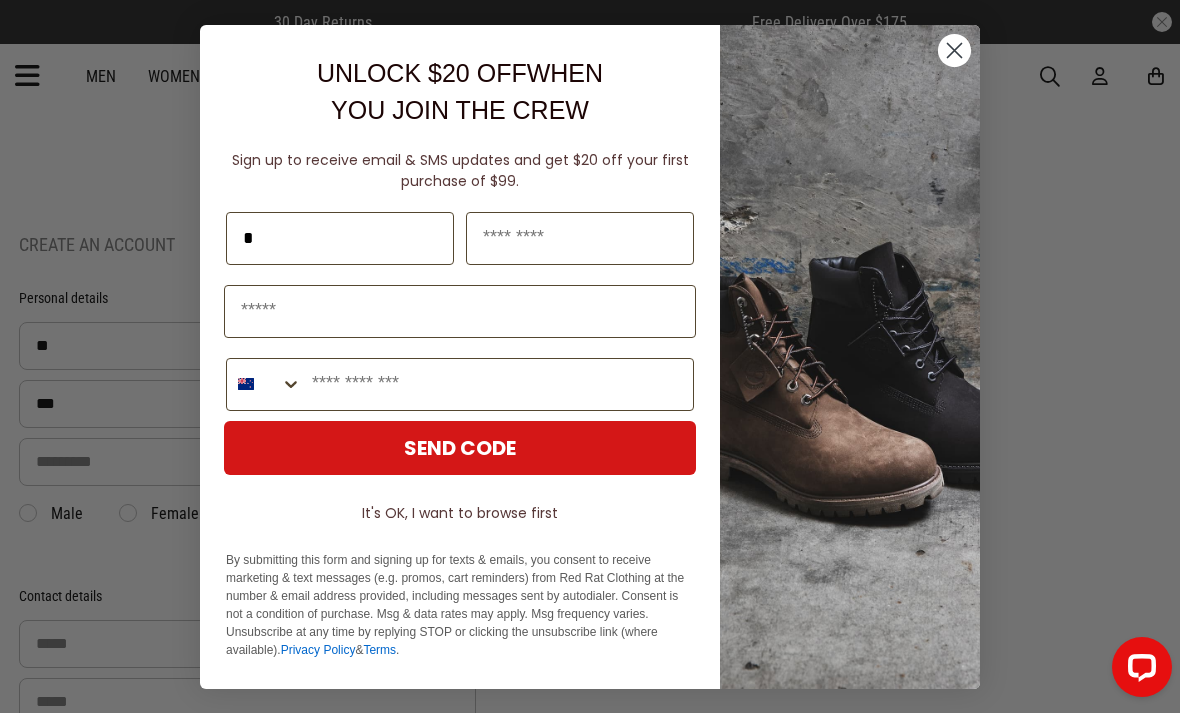 type on "*" 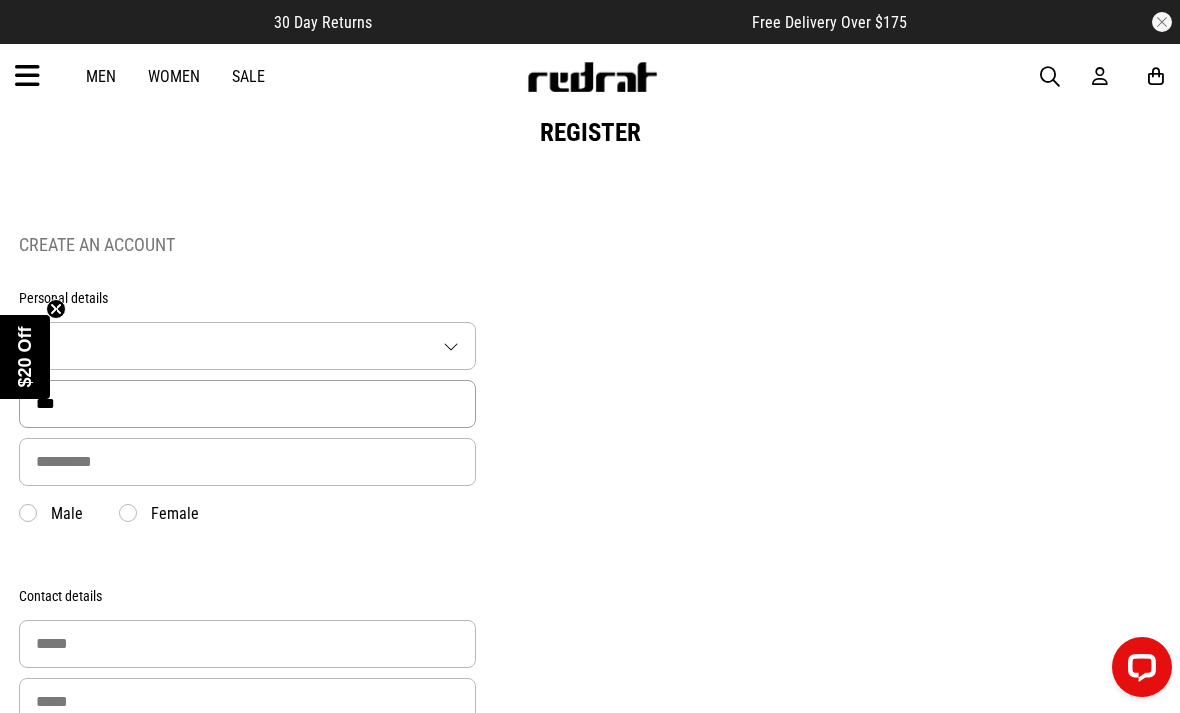 click on "***" at bounding box center (247, 404) 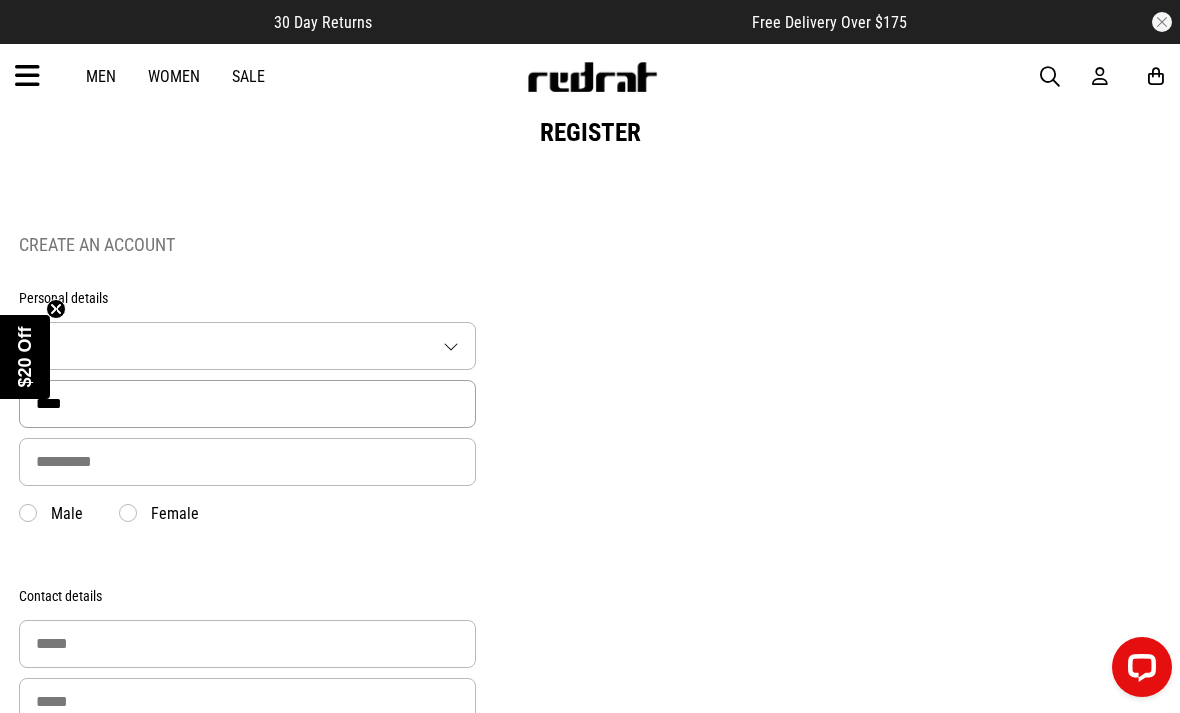 type on "****" 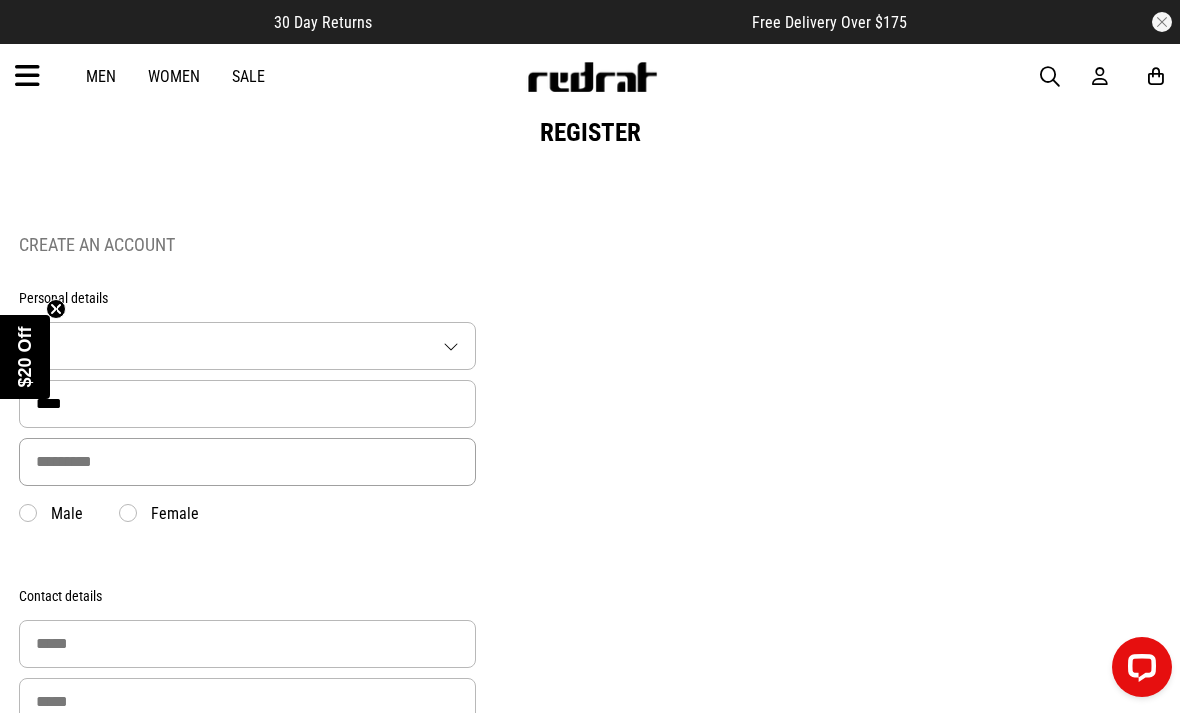 click at bounding box center (247, 462) 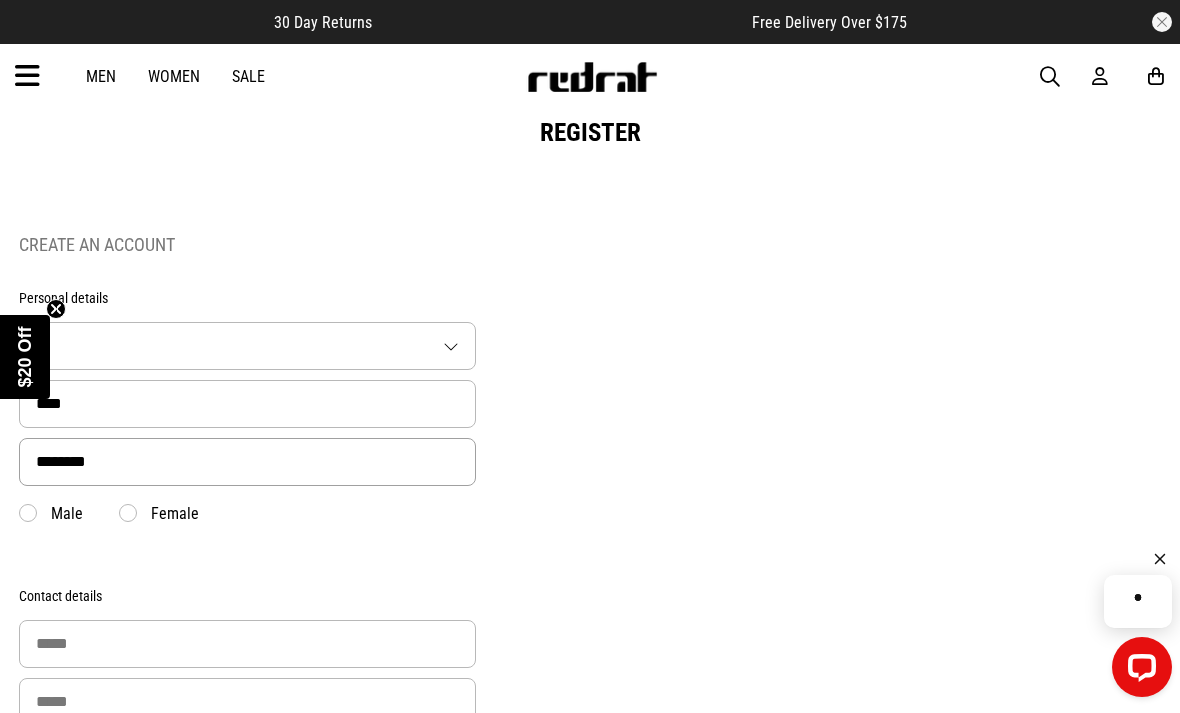 type on "*******" 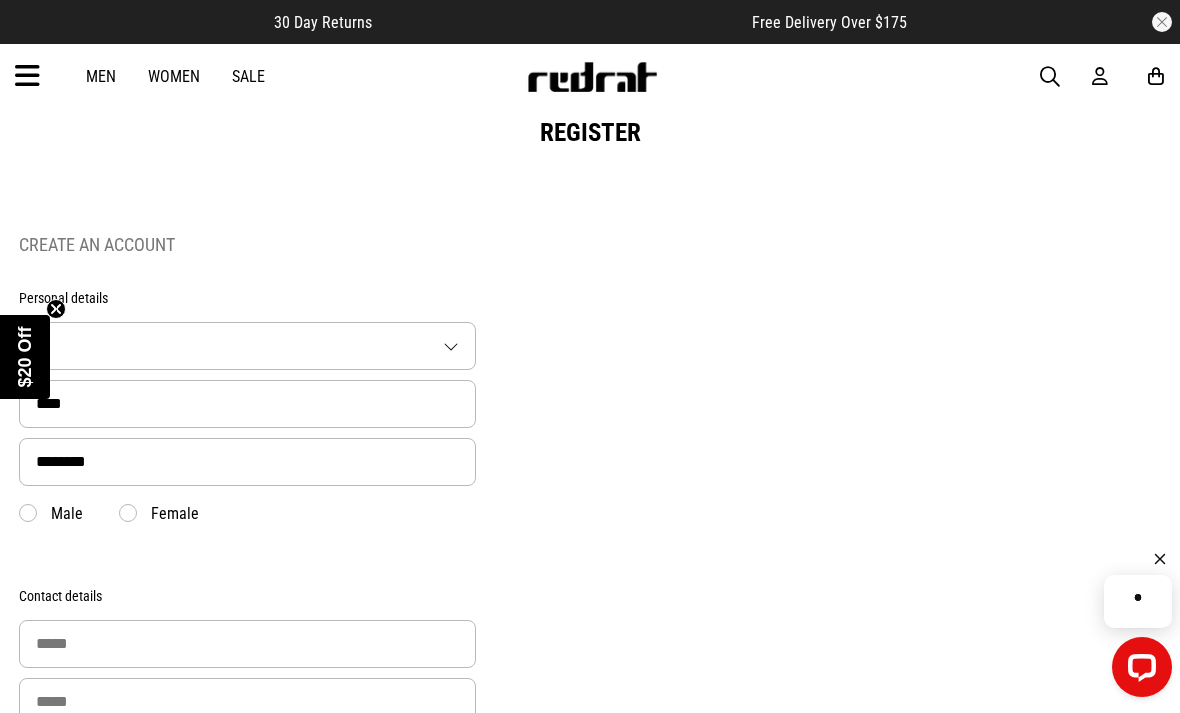 click on "Male" at bounding box center (51, 514) 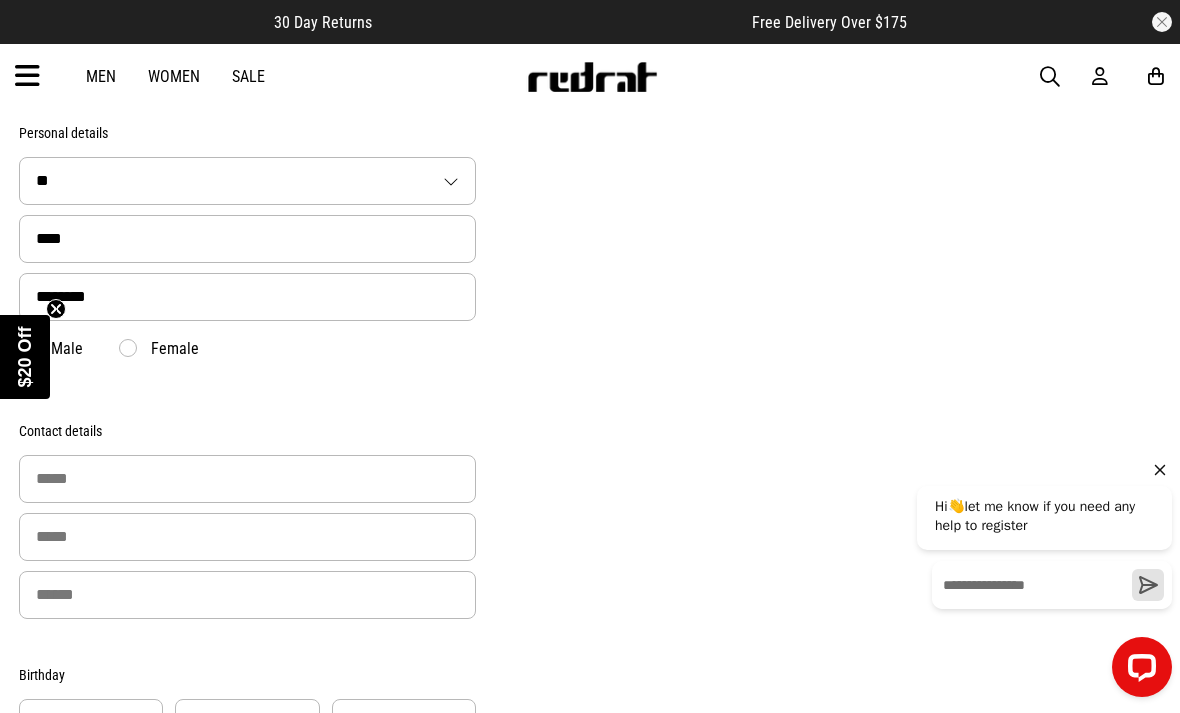 scroll, scrollTop: 177, scrollLeft: 0, axis: vertical 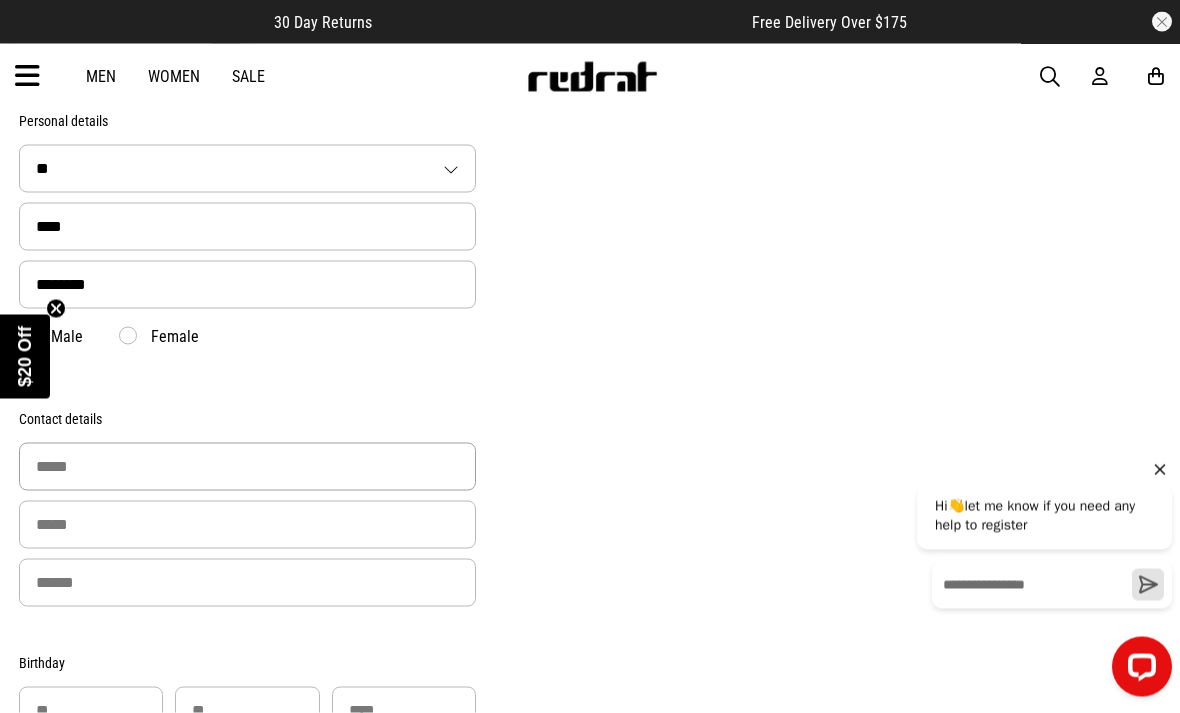click at bounding box center [247, 467] 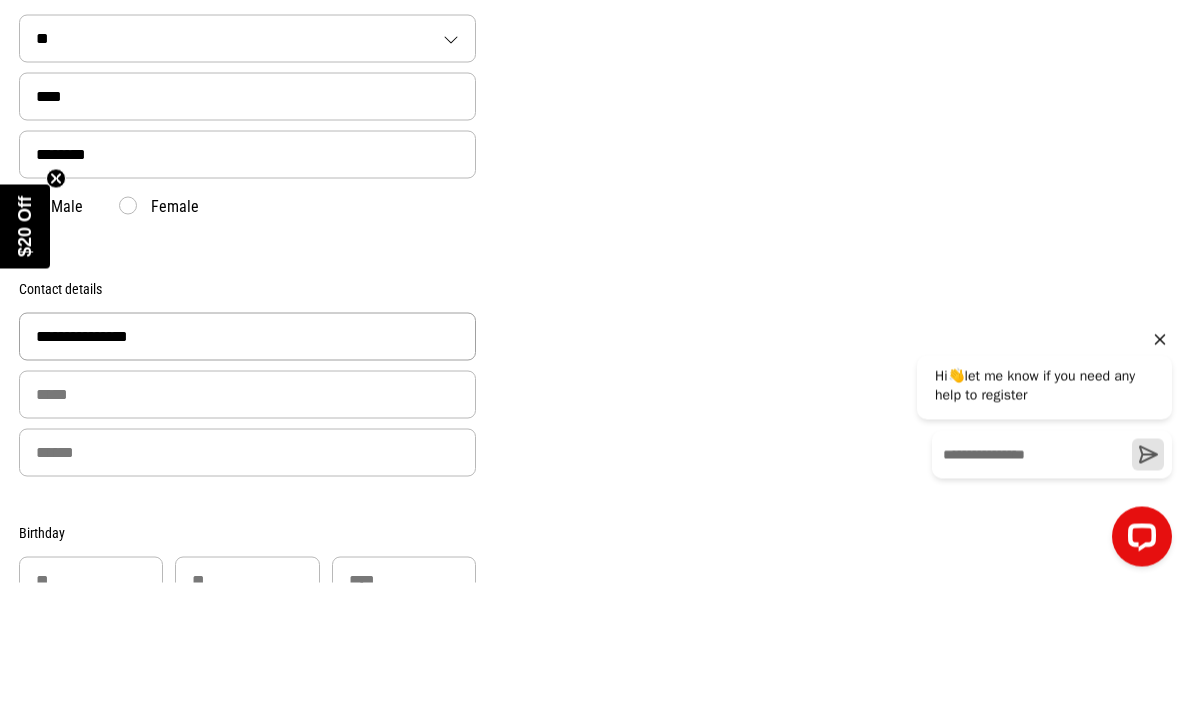 scroll, scrollTop: 308, scrollLeft: 0, axis: vertical 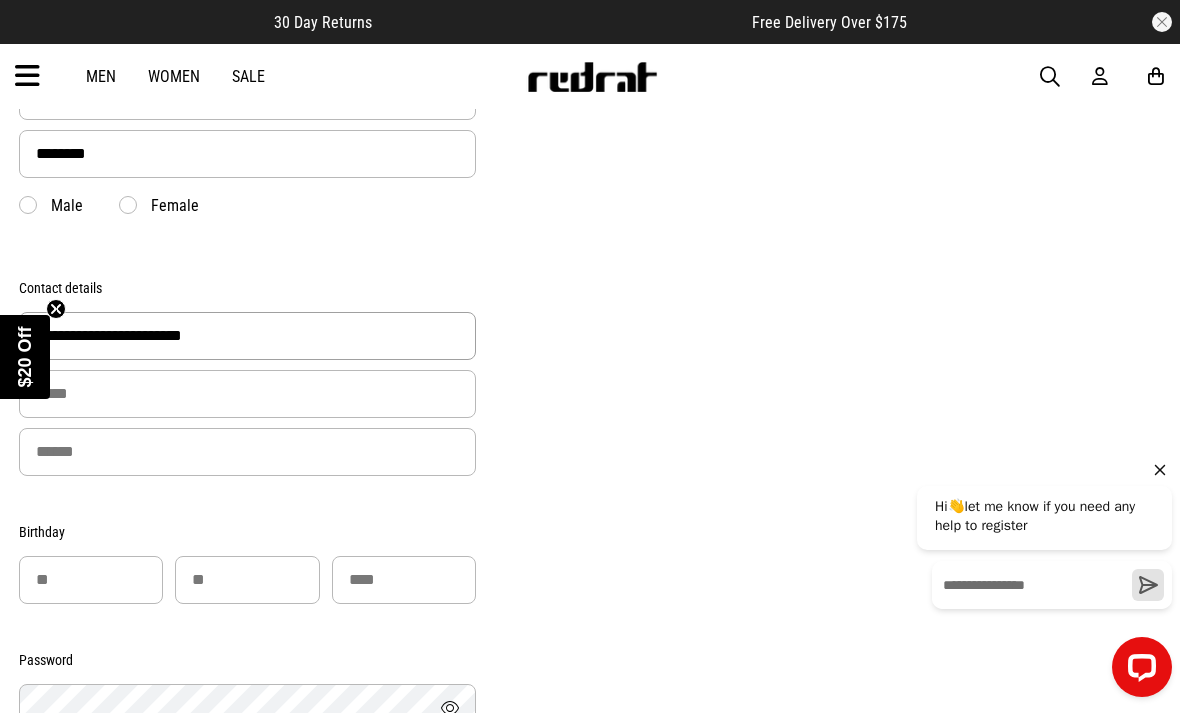 type on "**********" 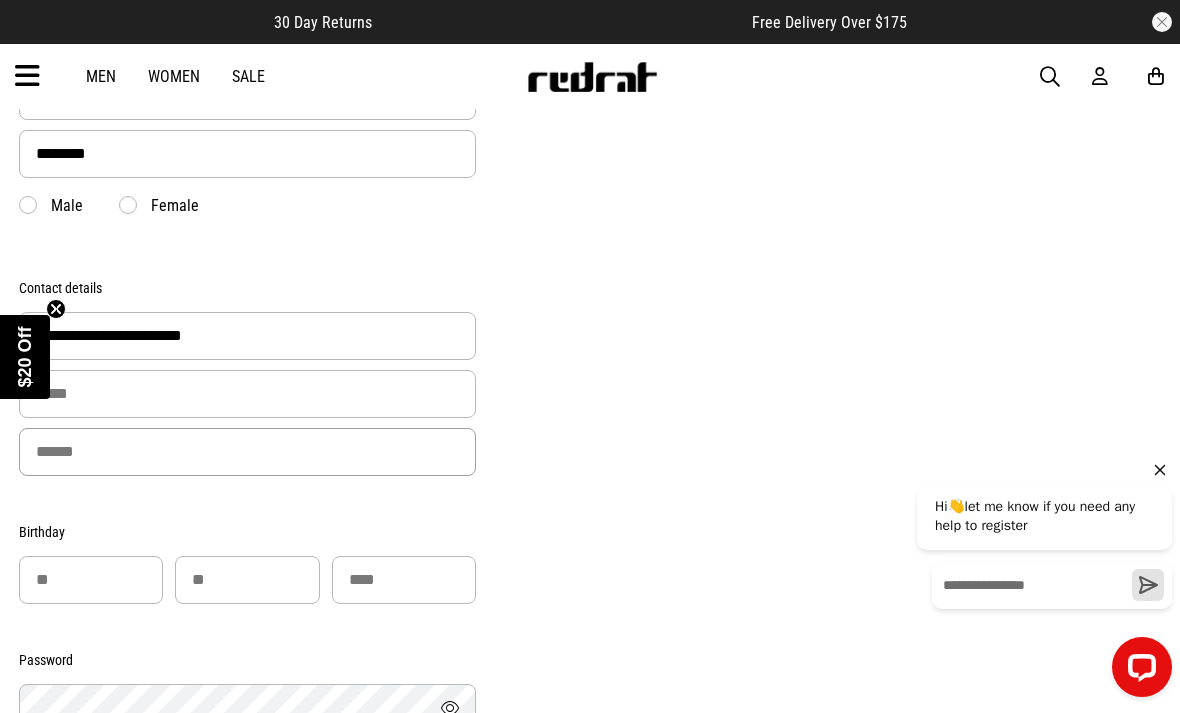 click at bounding box center (247, 452) 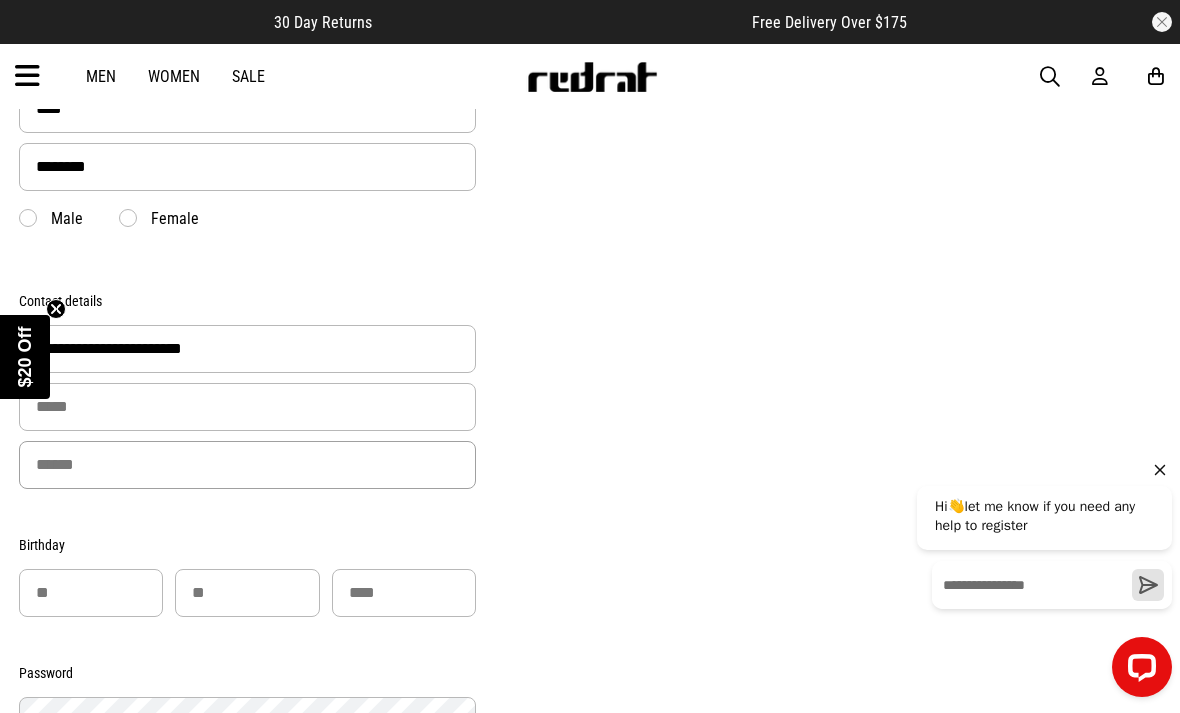 scroll, scrollTop: 292, scrollLeft: 0, axis: vertical 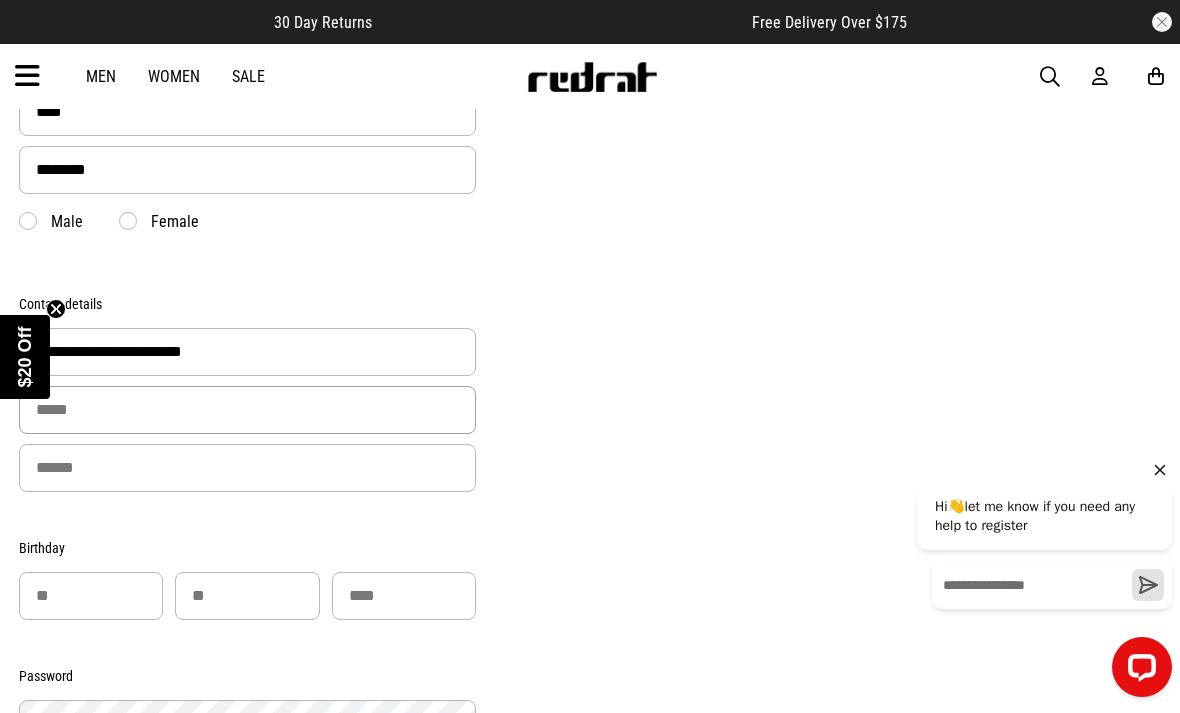 click at bounding box center [247, 410] 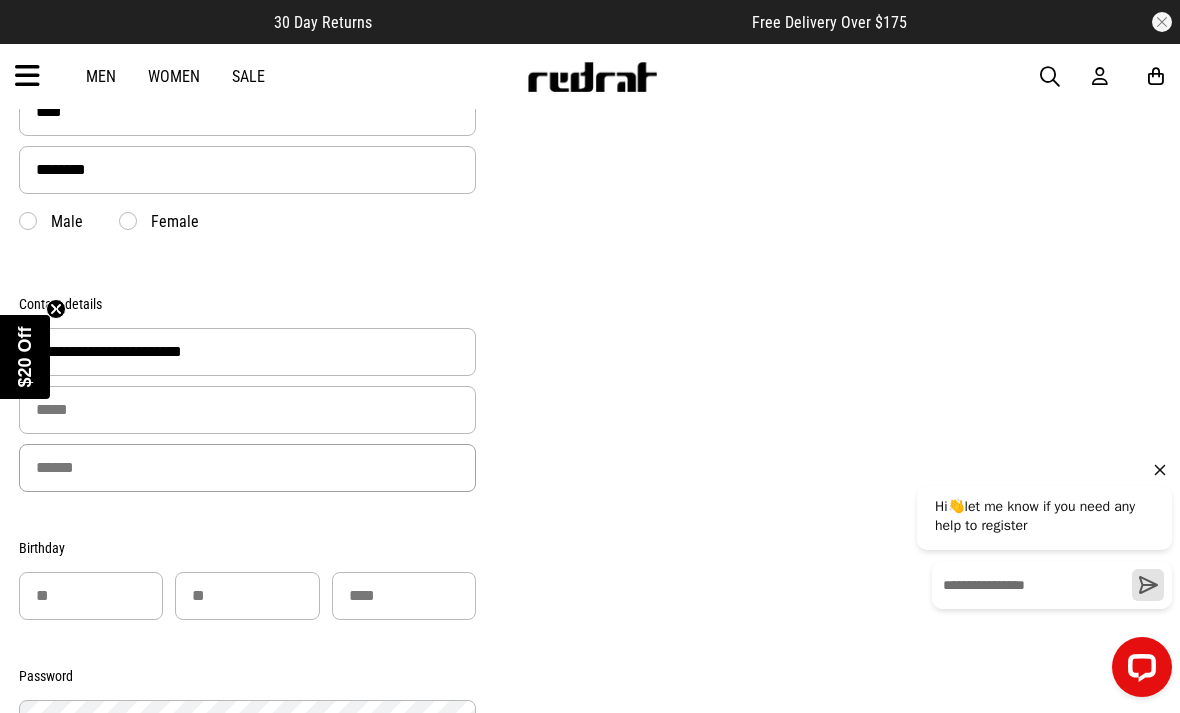 click at bounding box center [247, 468] 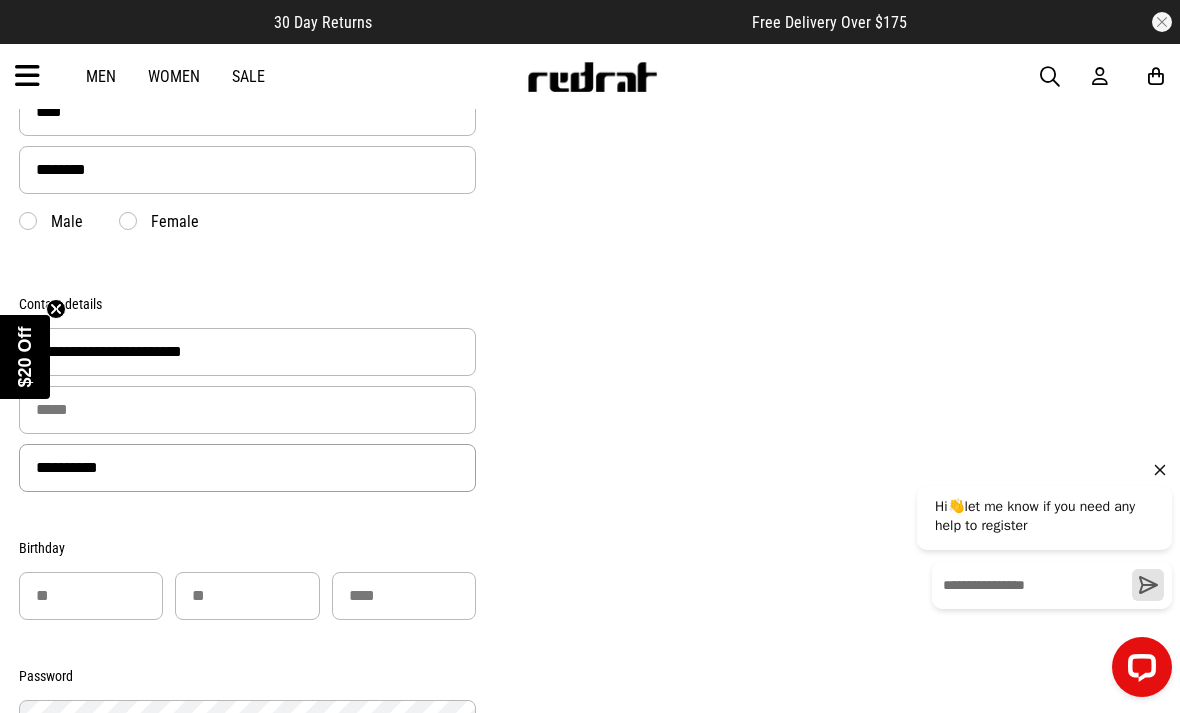 type on "**********" 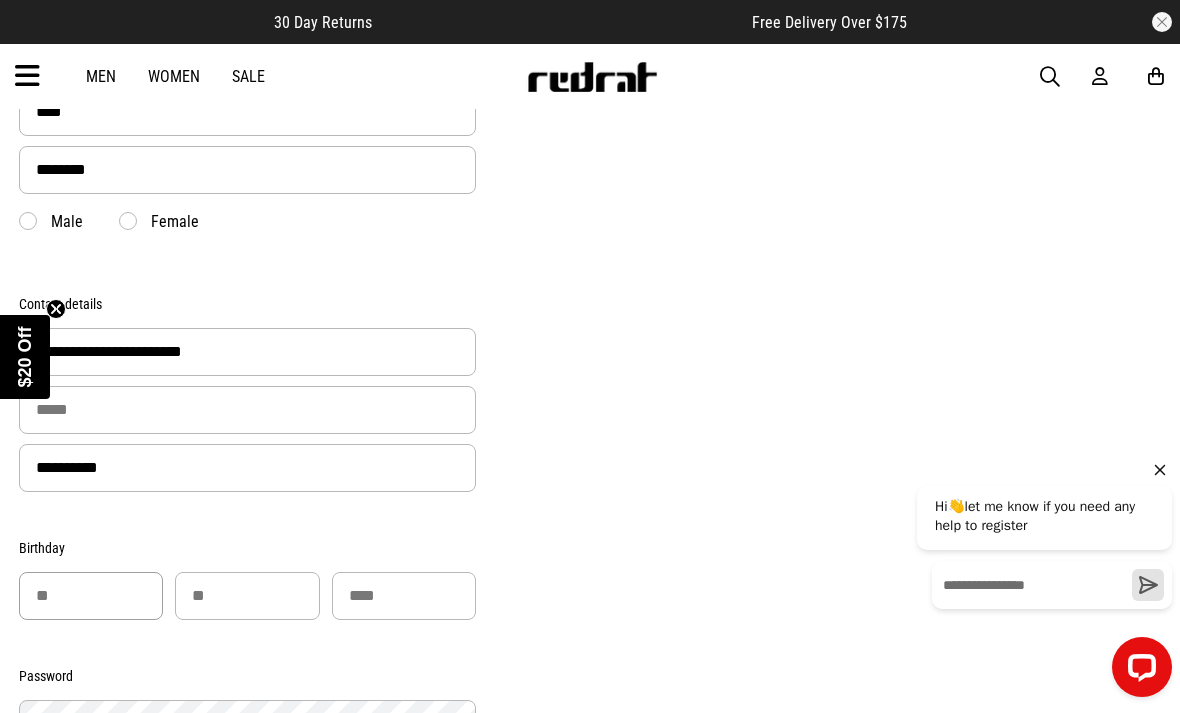 click at bounding box center [91, 596] 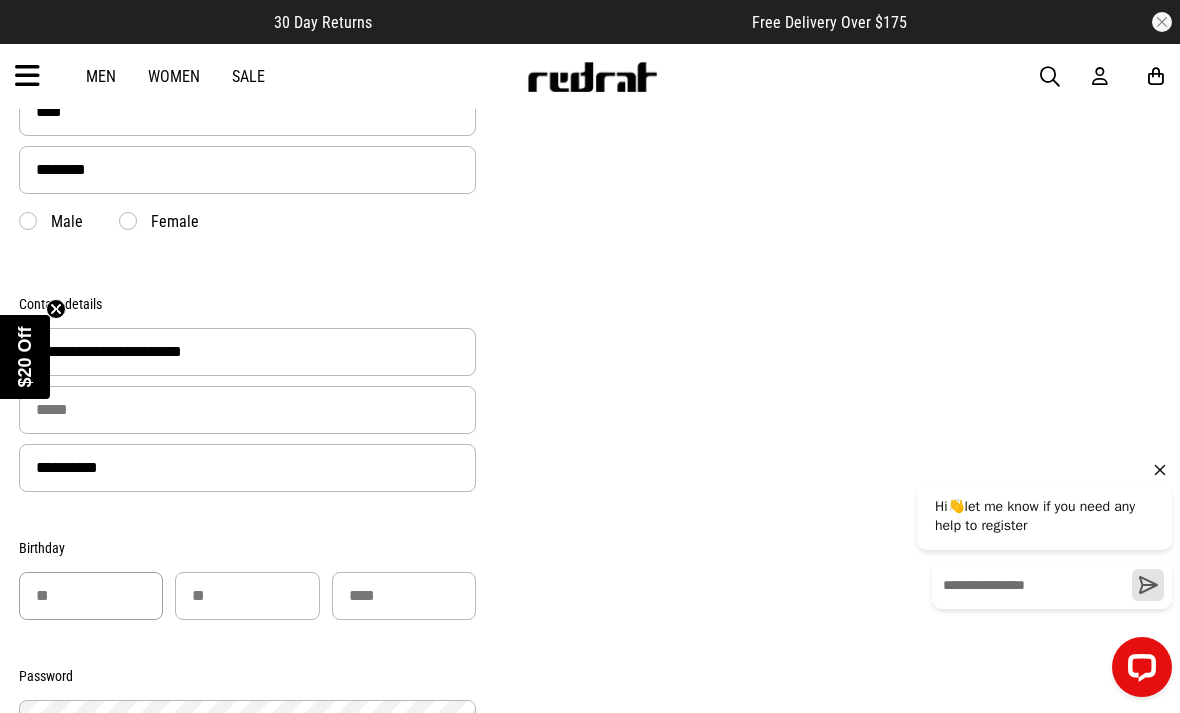 type on "**" 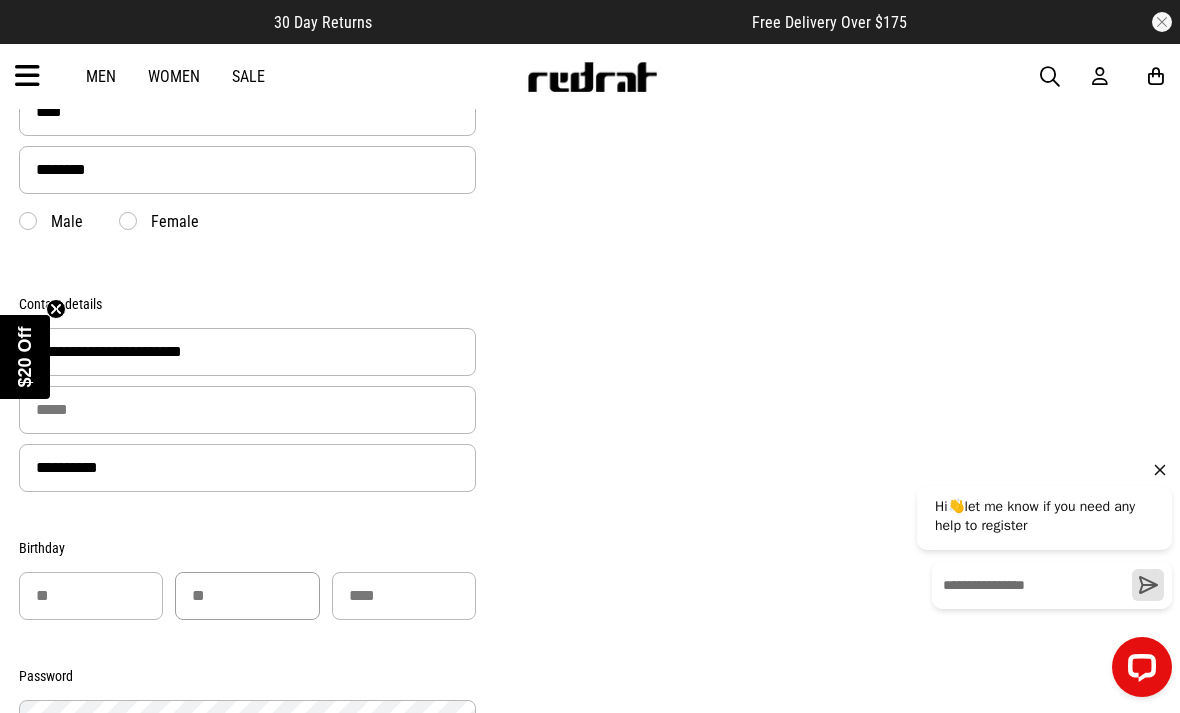click at bounding box center [247, 596] 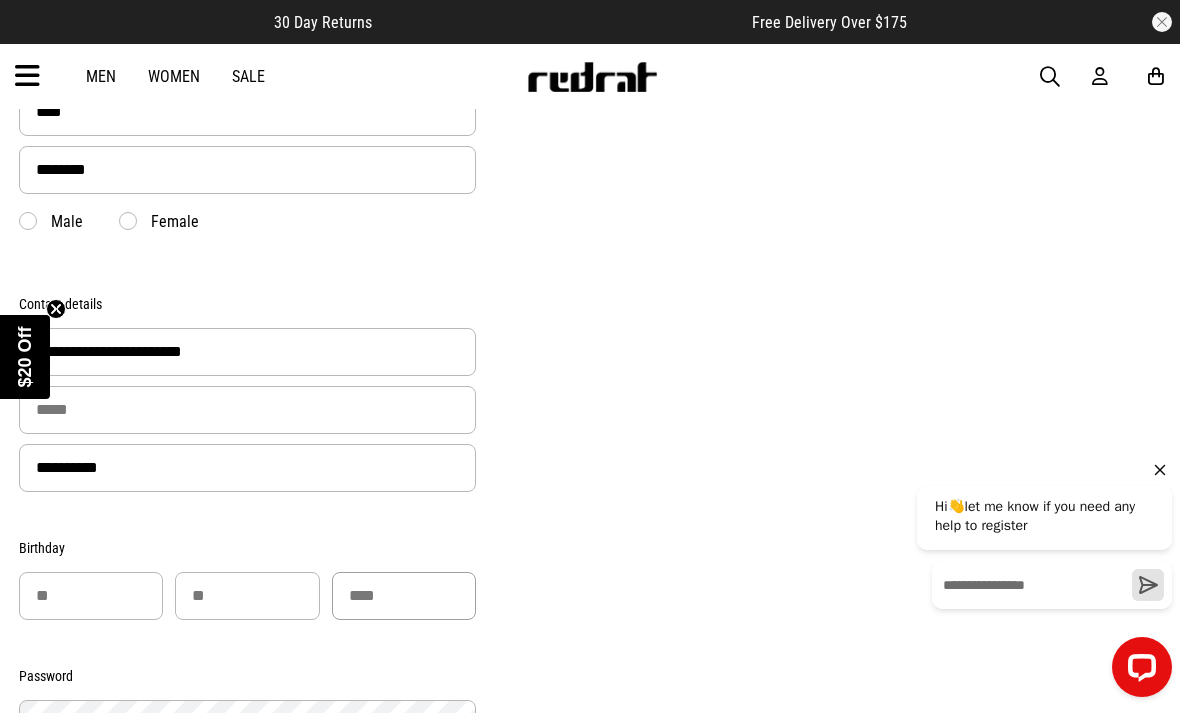 click at bounding box center (404, 596) 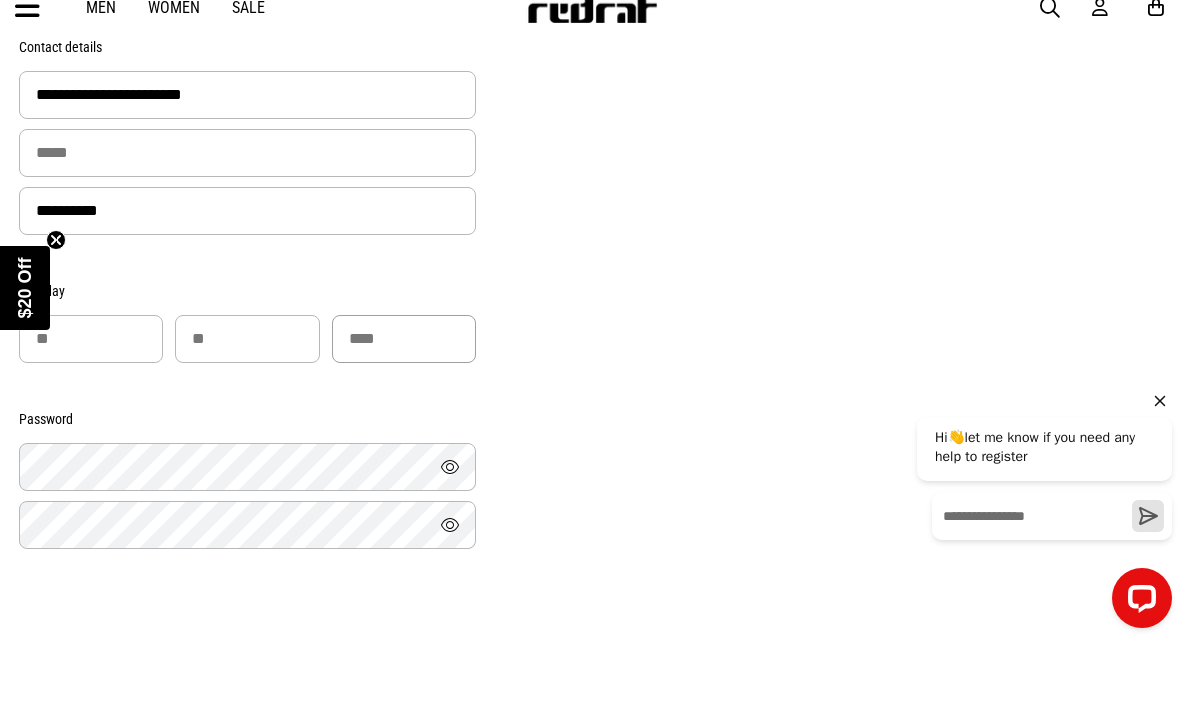 type on "****" 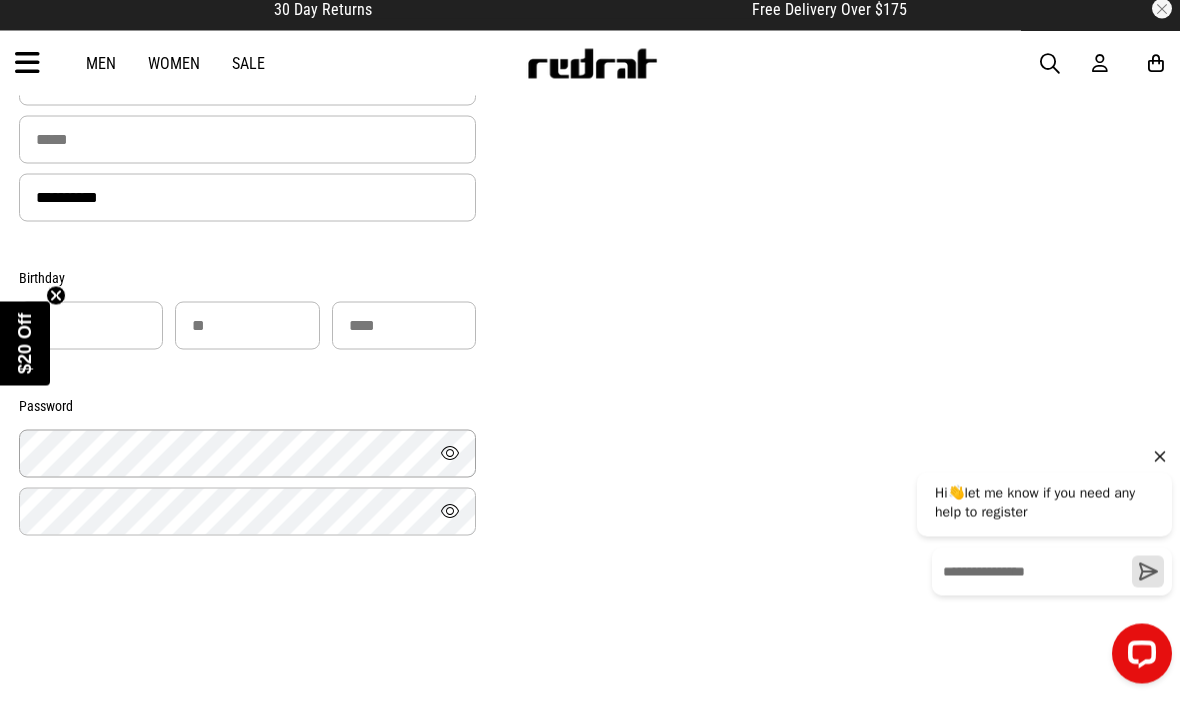 scroll, scrollTop: 563, scrollLeft: 0, axis: vertical 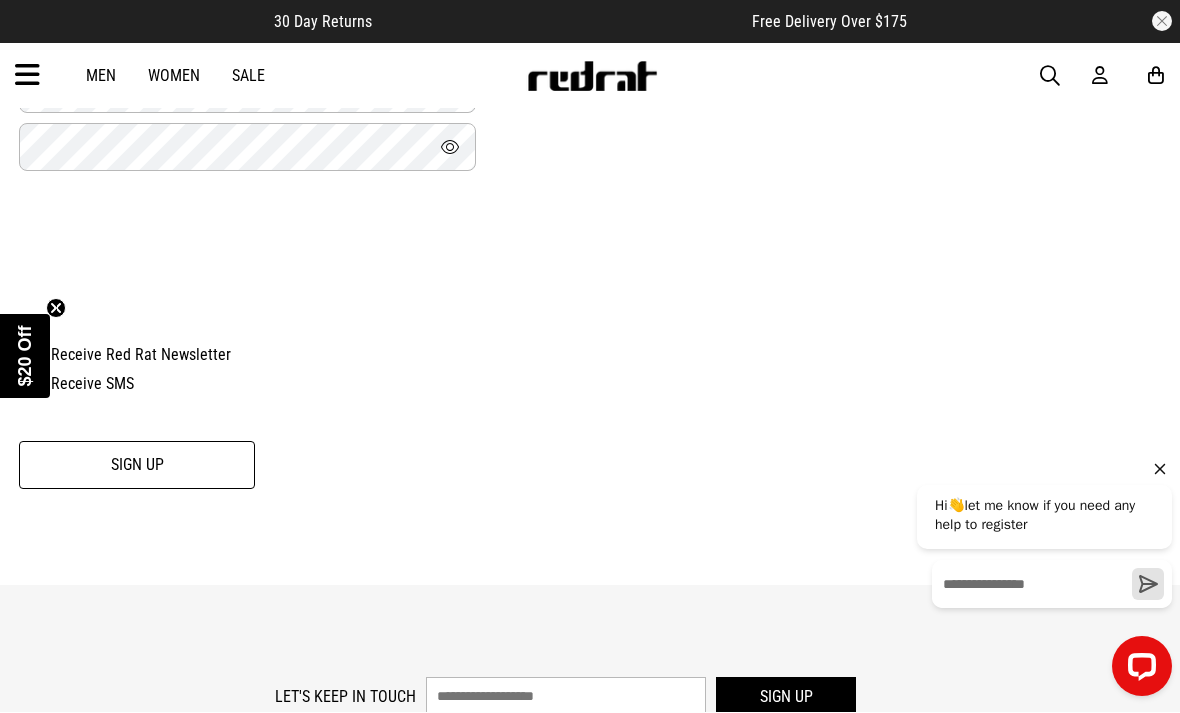 click on "Sign Up" at bounding box center [137, 466] 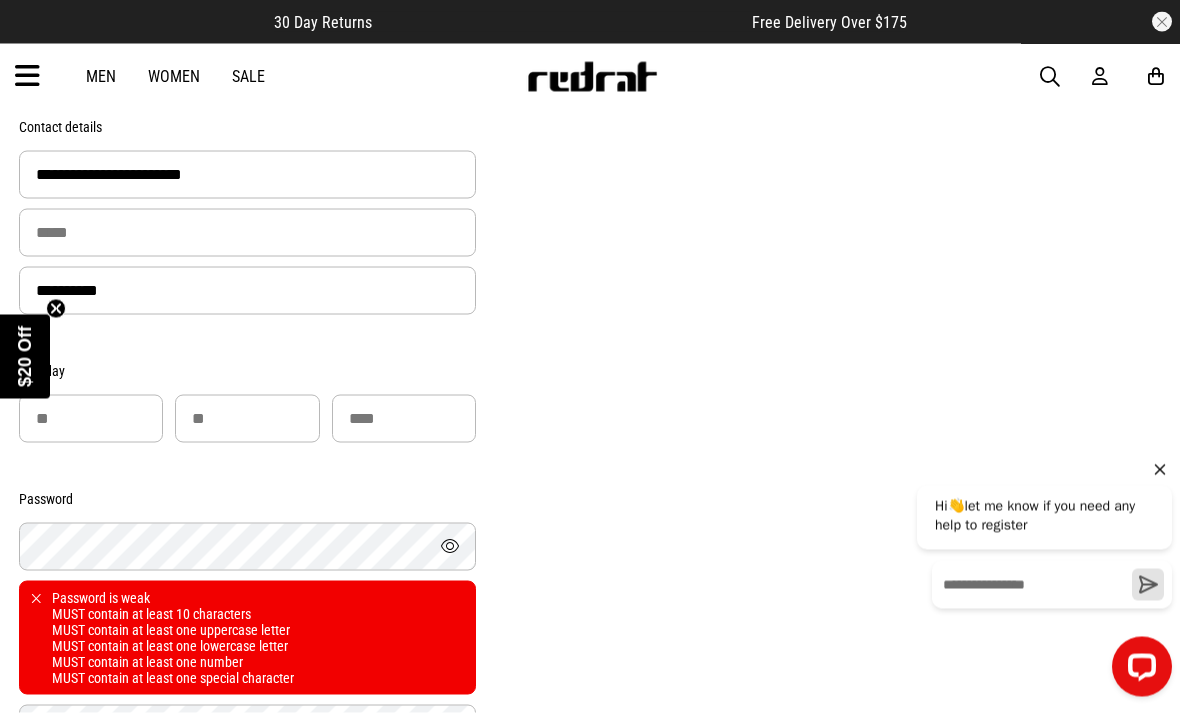 scroll, scrollTop: 473, scrollLeft: 0, axis: vertical 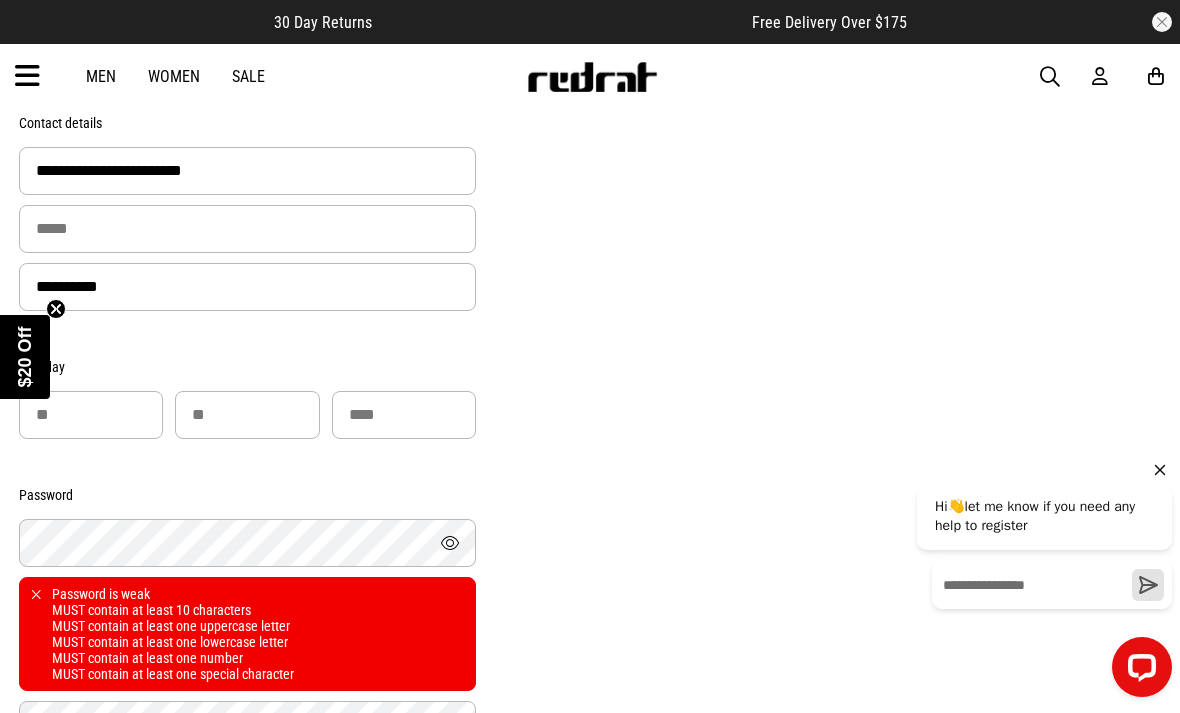 click at bounding box center (450, 542) 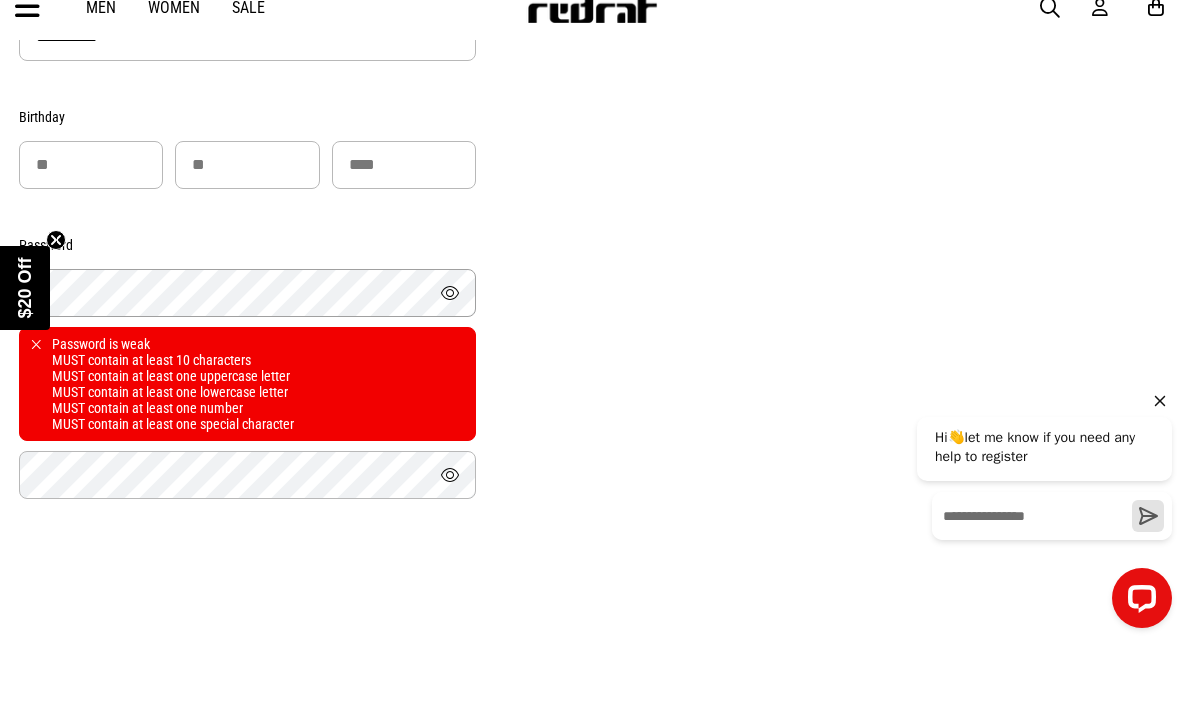 scroll, scrollTop: 677, scrollLeft: 0, axis: vertical 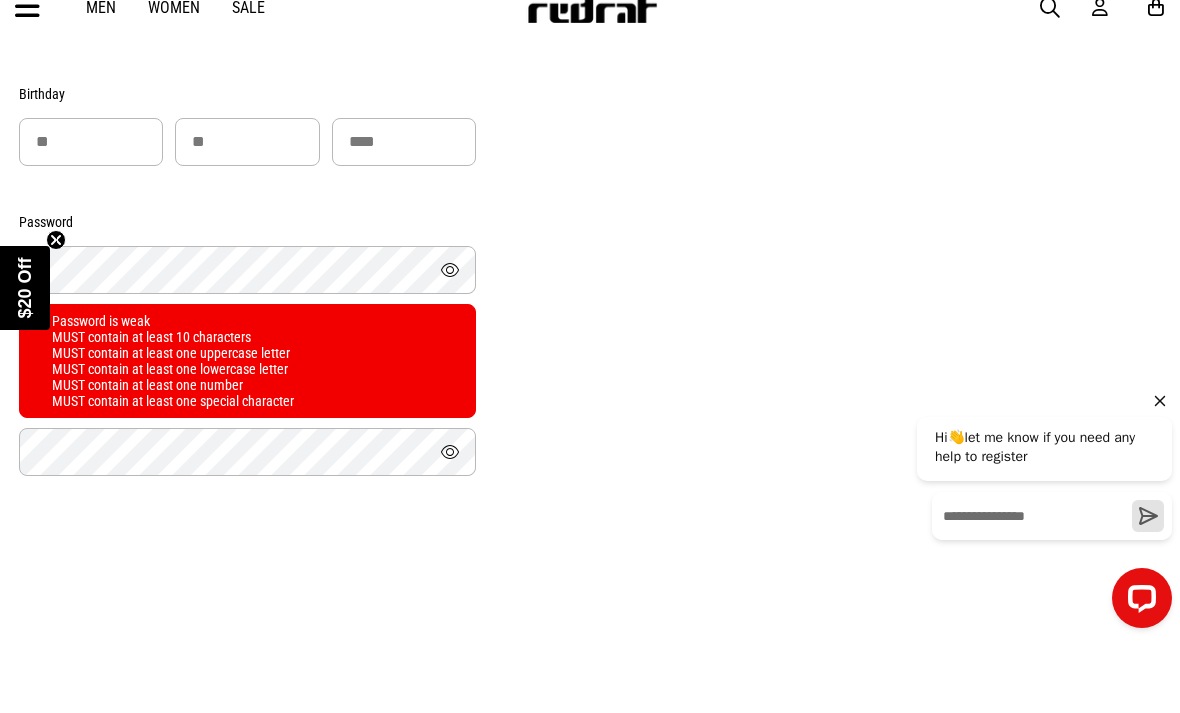 click at bounding box center (450, 520) 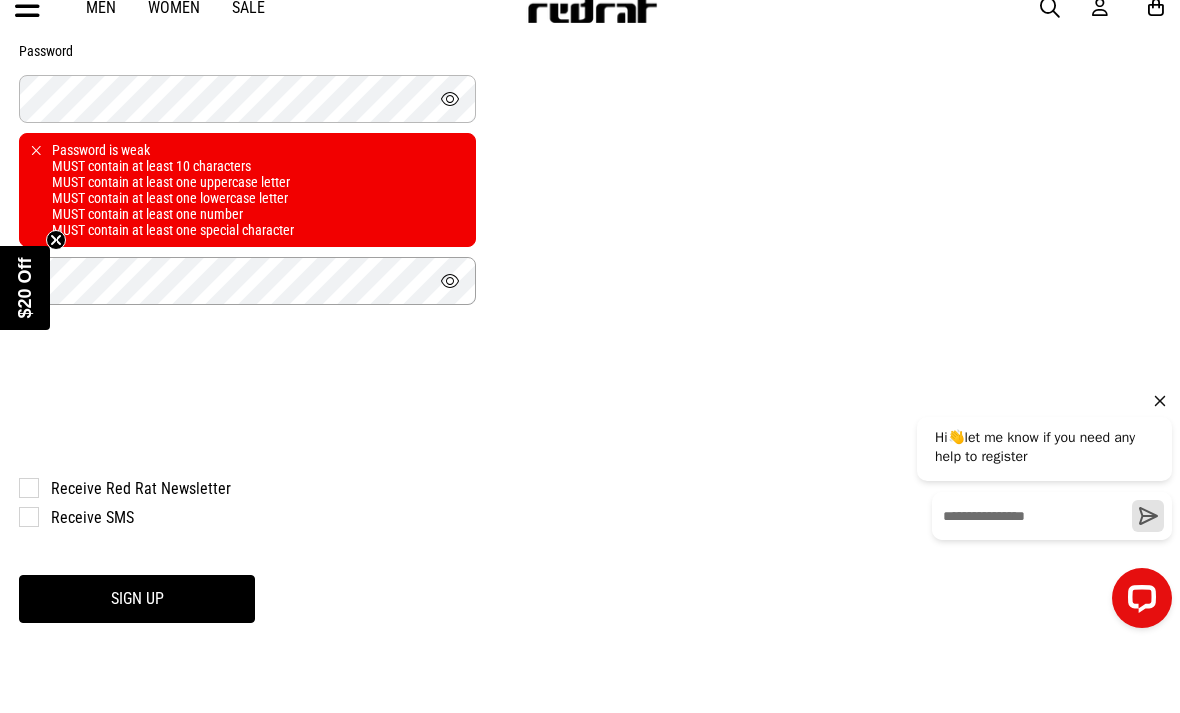 scroll, scrollTop: 867, scrollLeft: 0, axis: vertical 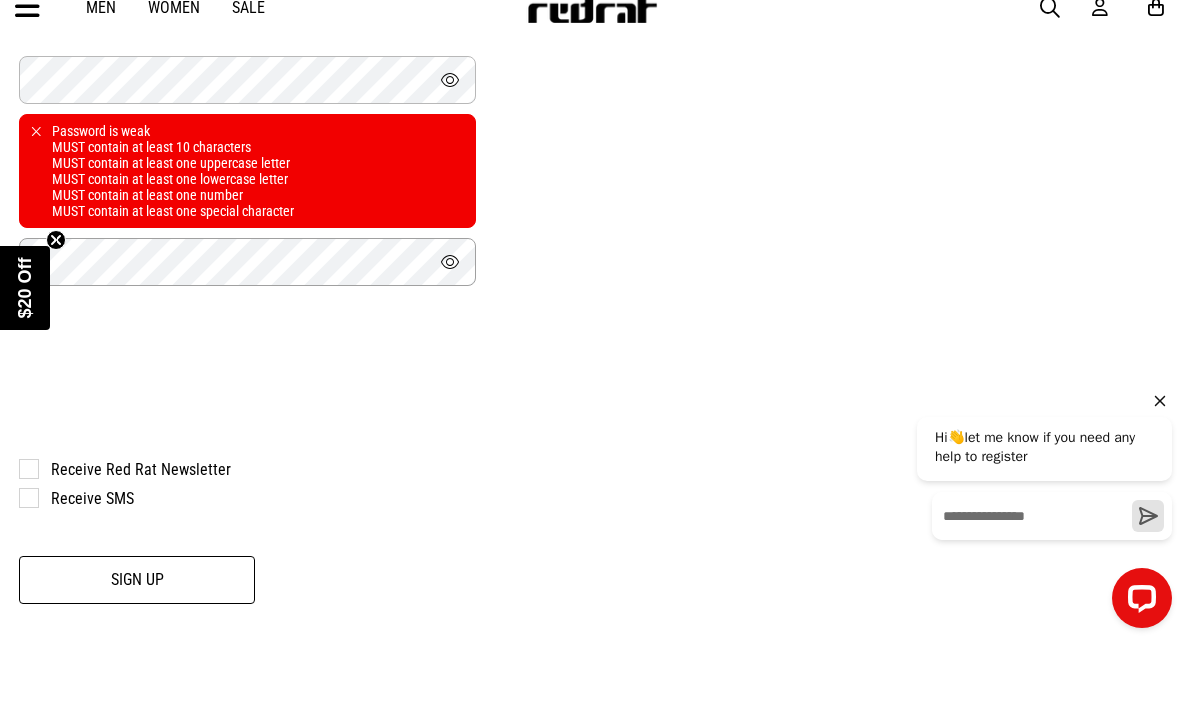 click on "Sign Up" at bounding box center (137, 649) 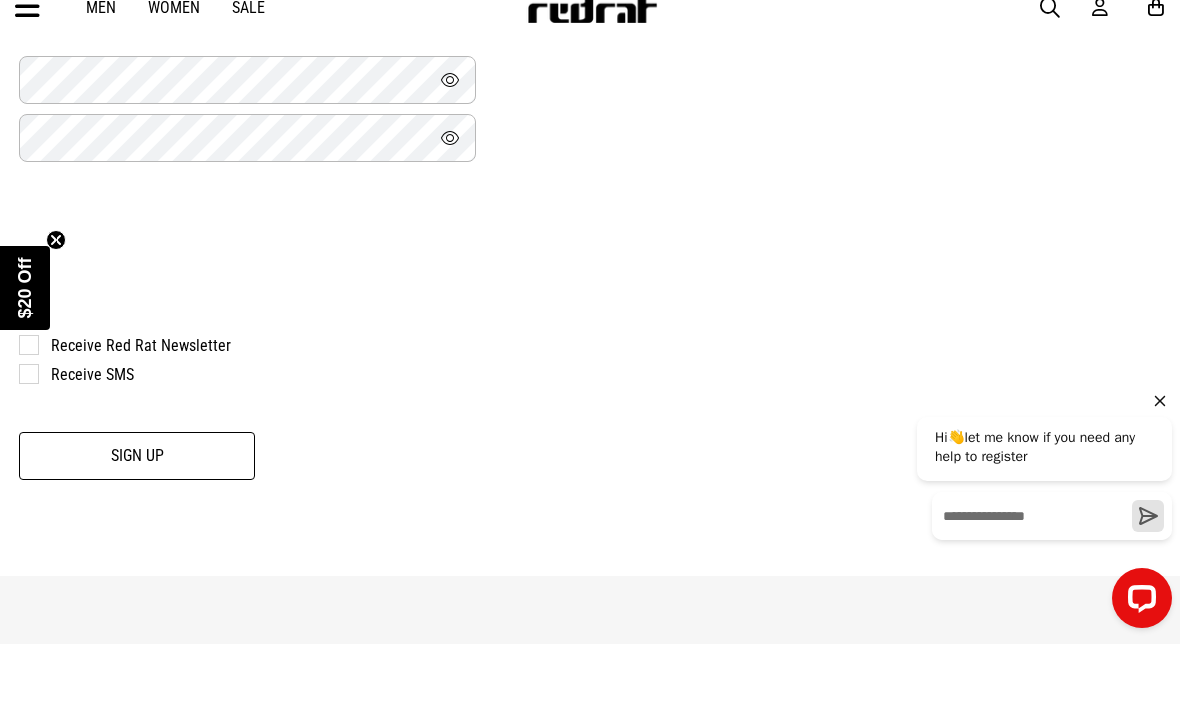 scroll, scrollTop: 936, scrollLeft: 0, axis: vertical 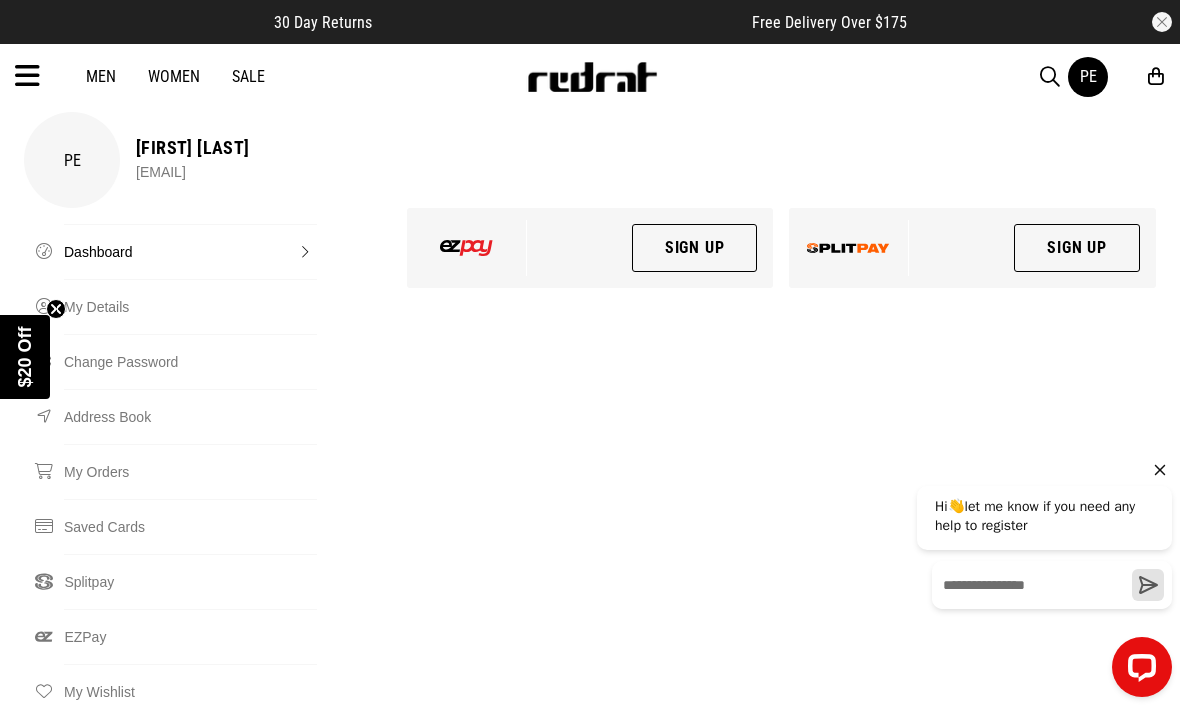 click on "Sign Up" at bounding box center [1077, 248] 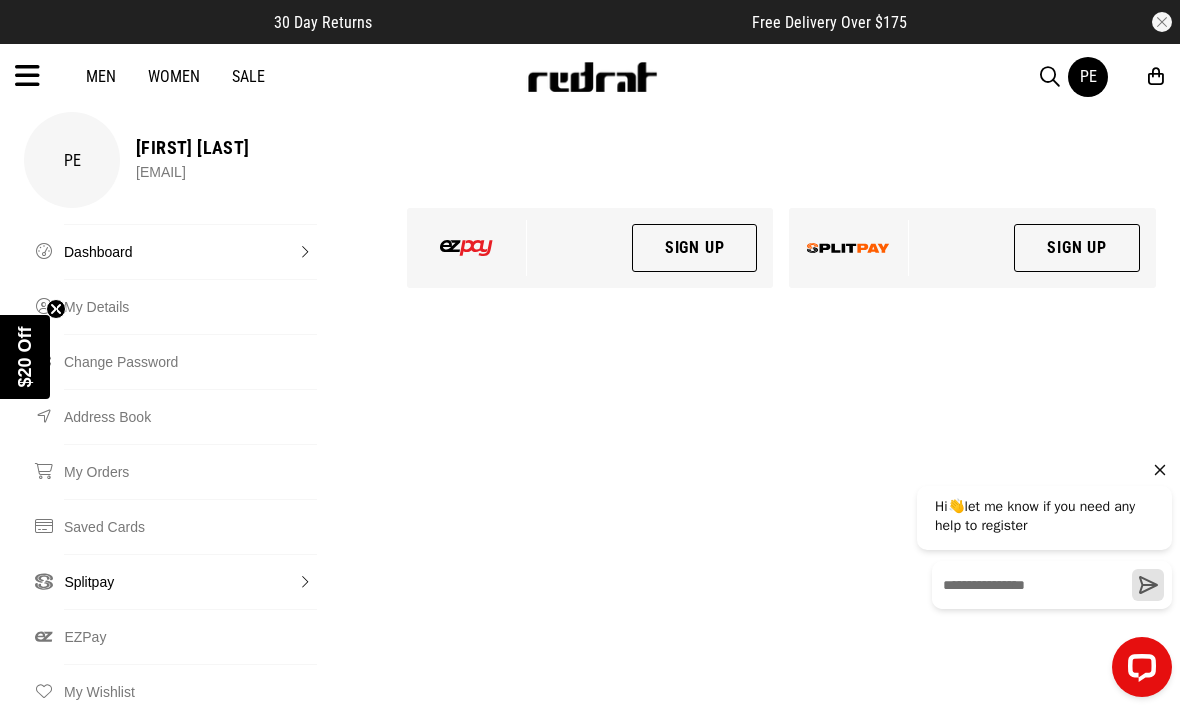 click on "Splitpay" at bounding box center (190, 581) 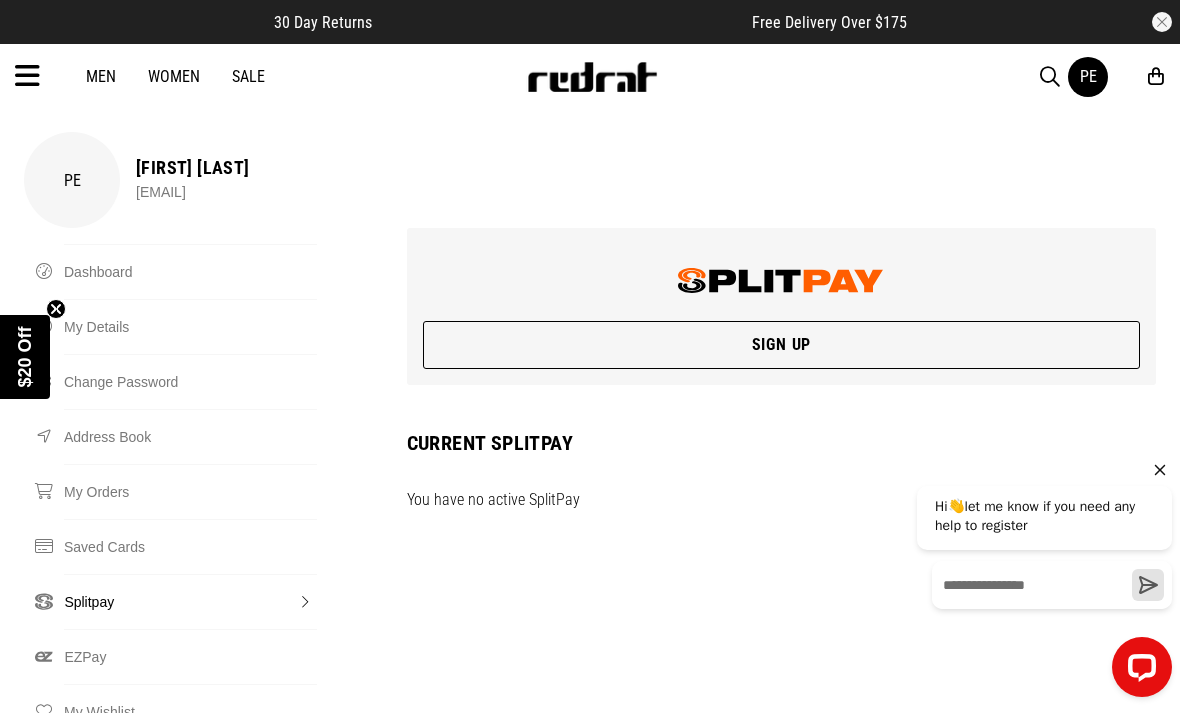 click on "Sign Up" at bounding box center (781, 345) 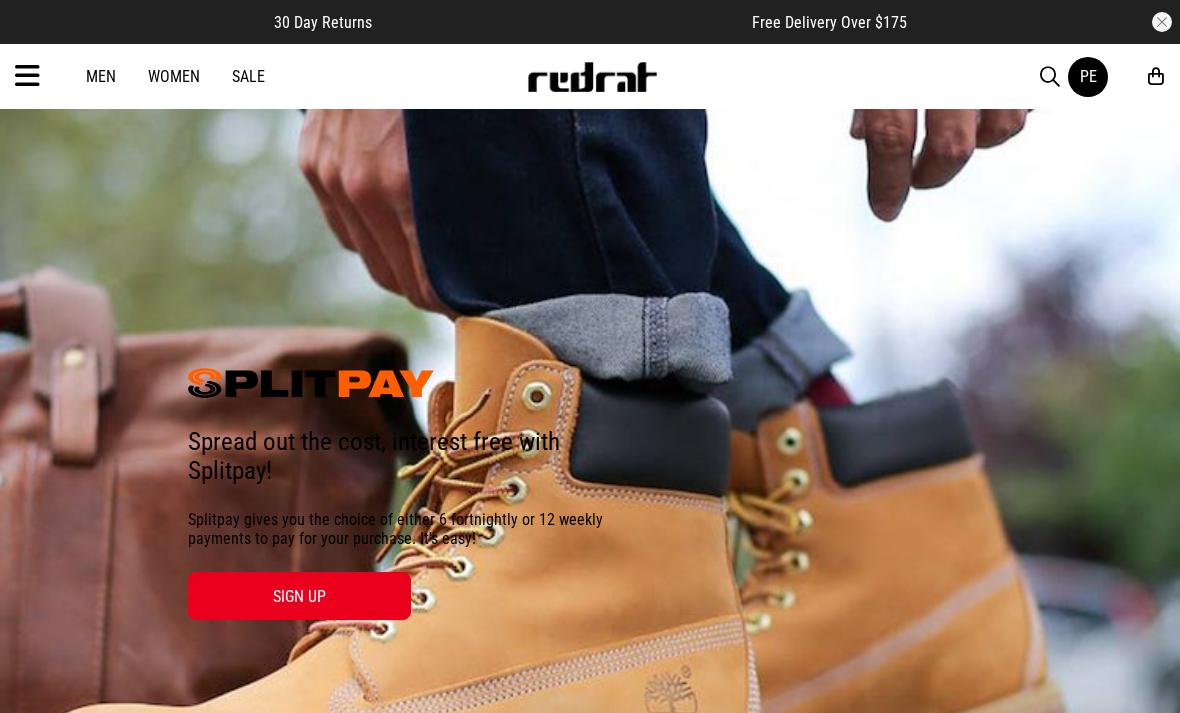 scroll, scrollTop: 0, scrollLeft: 0, axis: both 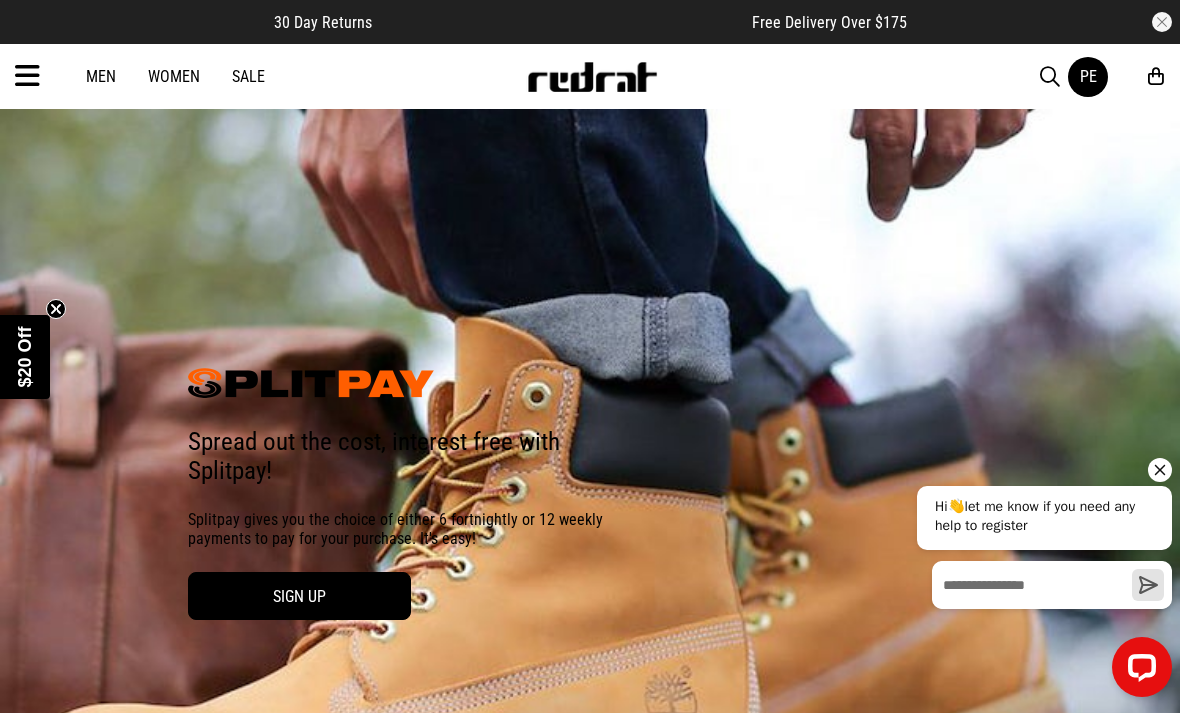 click on "SIGN UP" at bounding box center [299, 596] 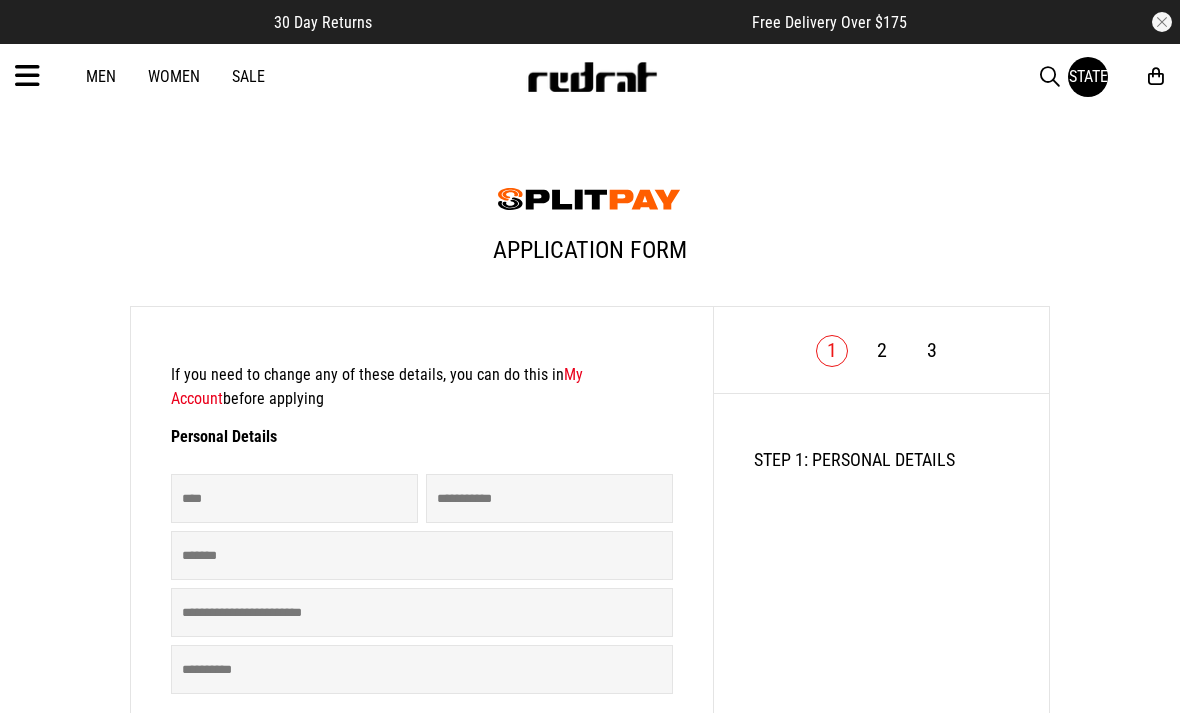 scroll, scrollTop: 0, scrollLeft: 0, axis: both 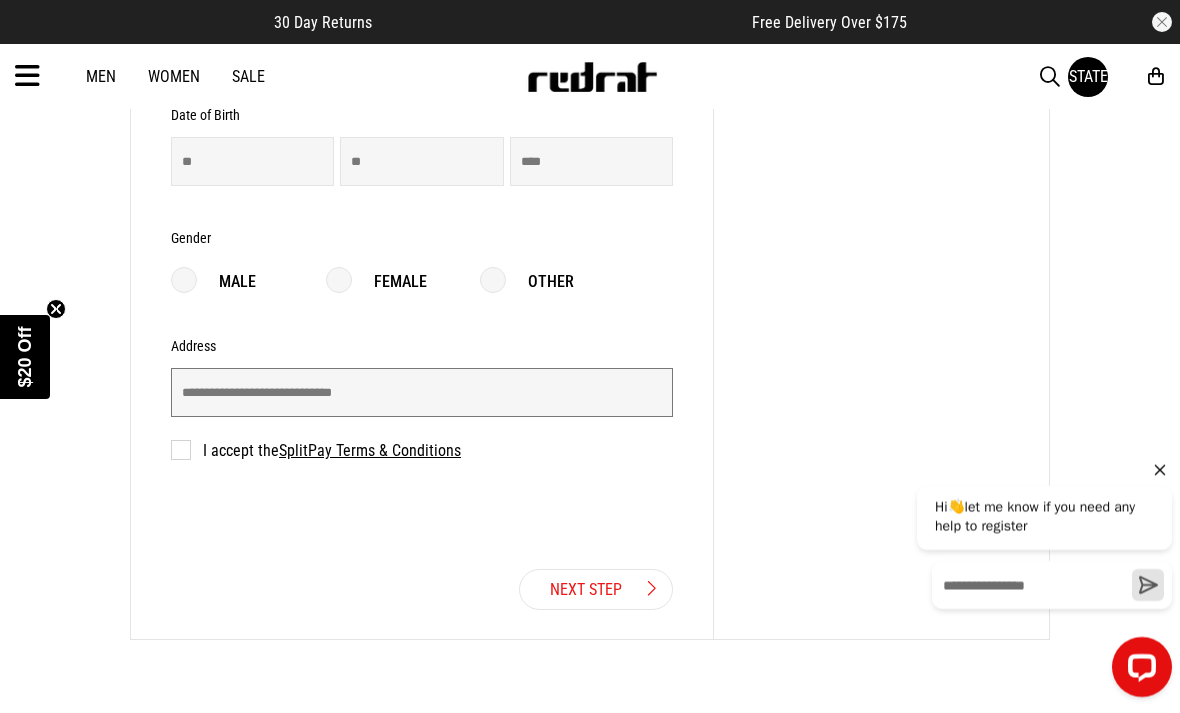 click at bounding box center (422, 392) 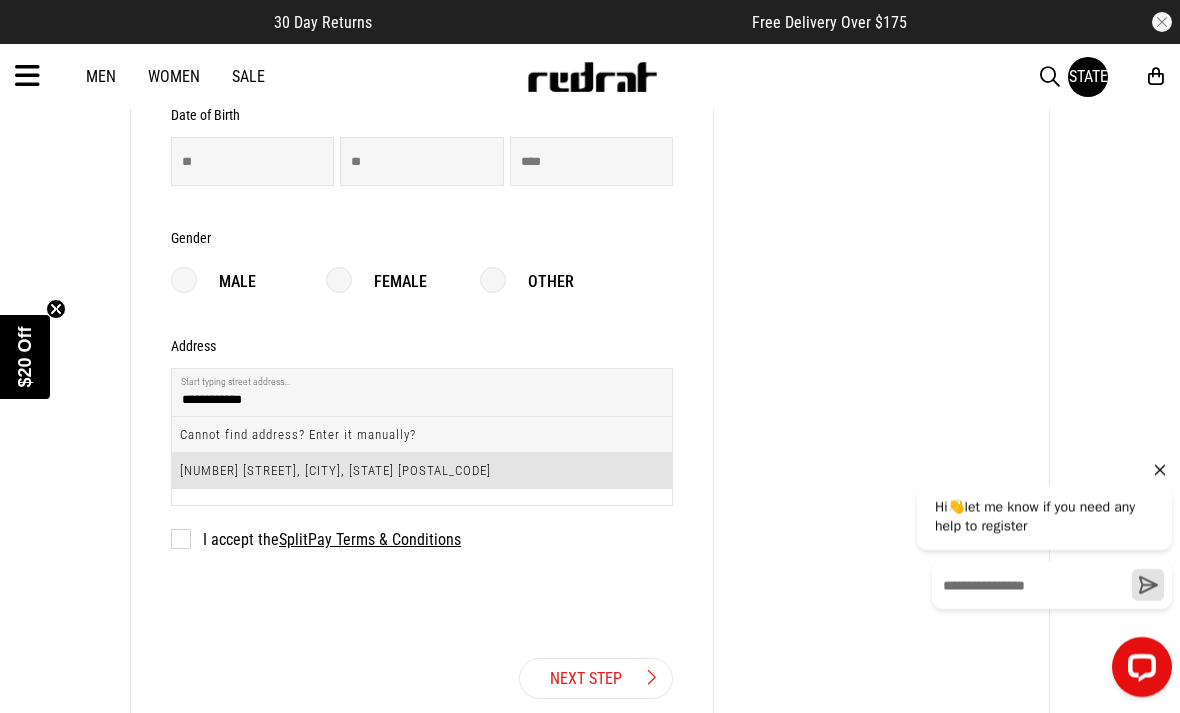click on "[NUMBER] [STREET], [CITY], [STATE] [POSTAL_CODE]" at bounding box center [422, 470] 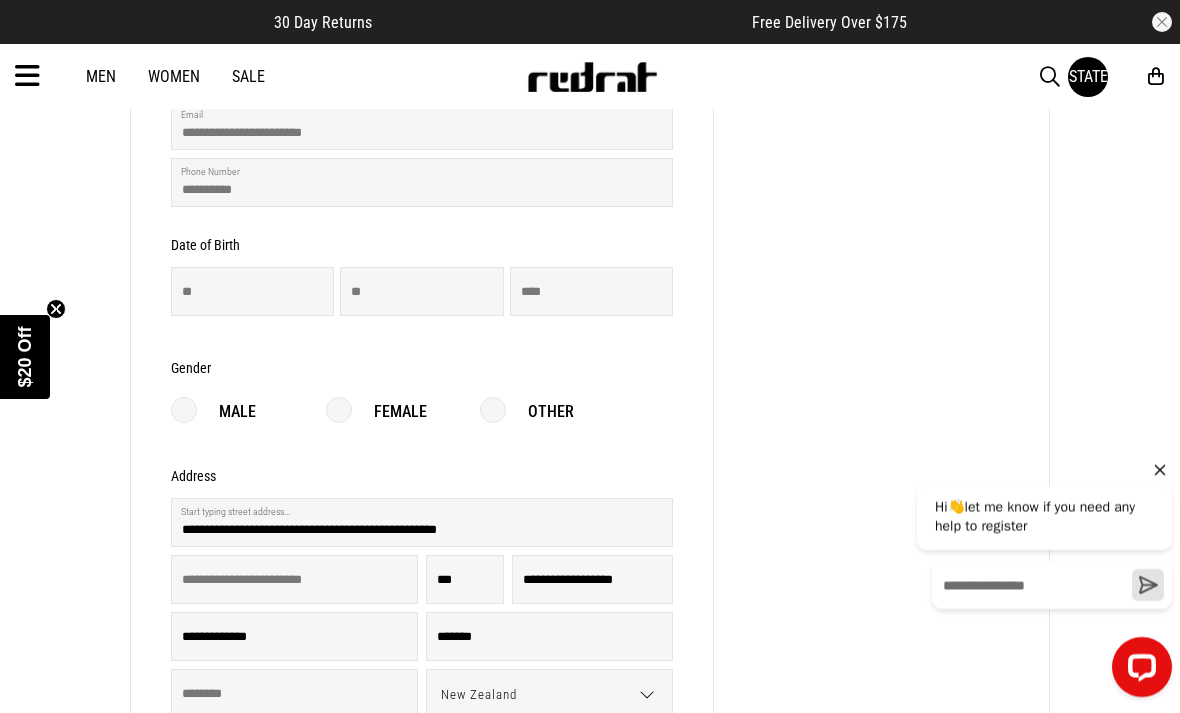 scroll, scrollTop: 484, scrollLeft: 0, axis: vertical 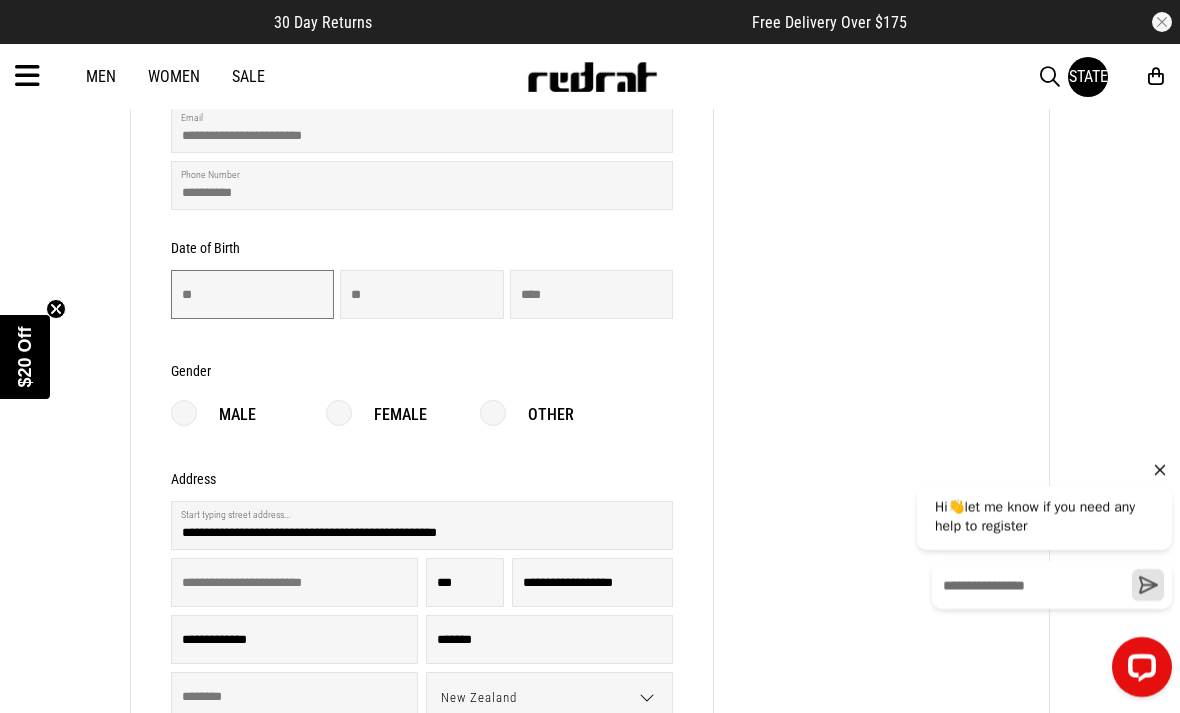 click at bounding box center [252, 294] 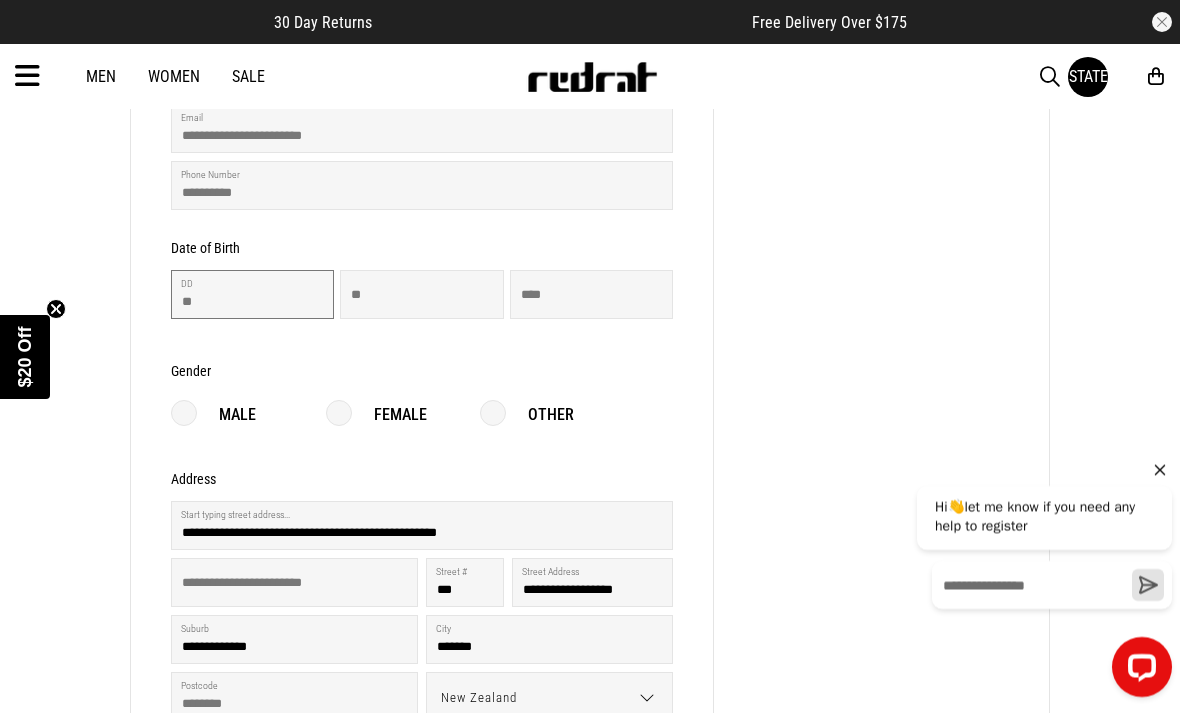 type on "**" 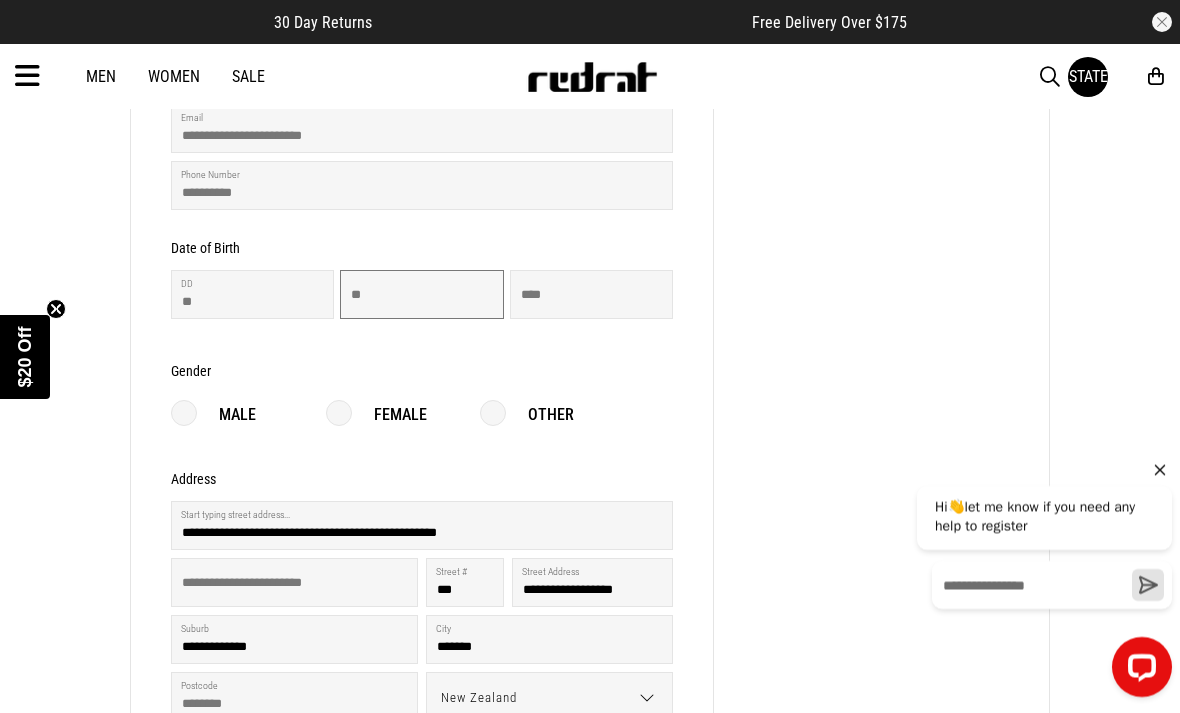 click at bounding box center (421, 294) 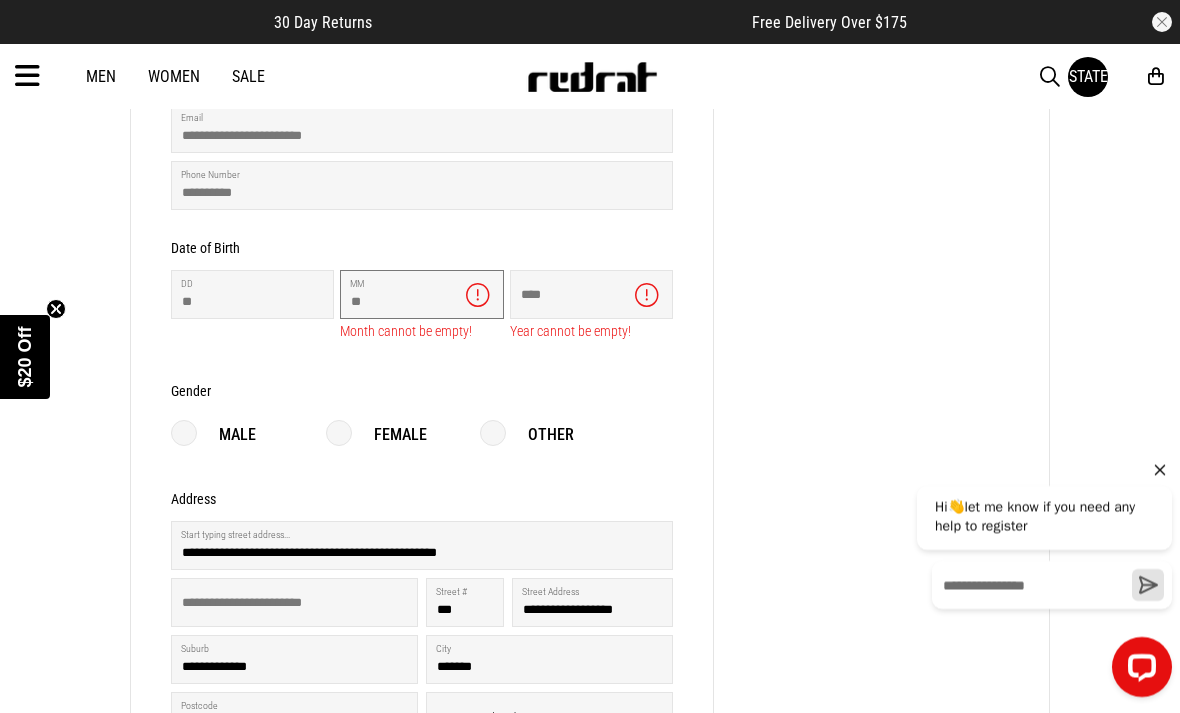 type on "**" 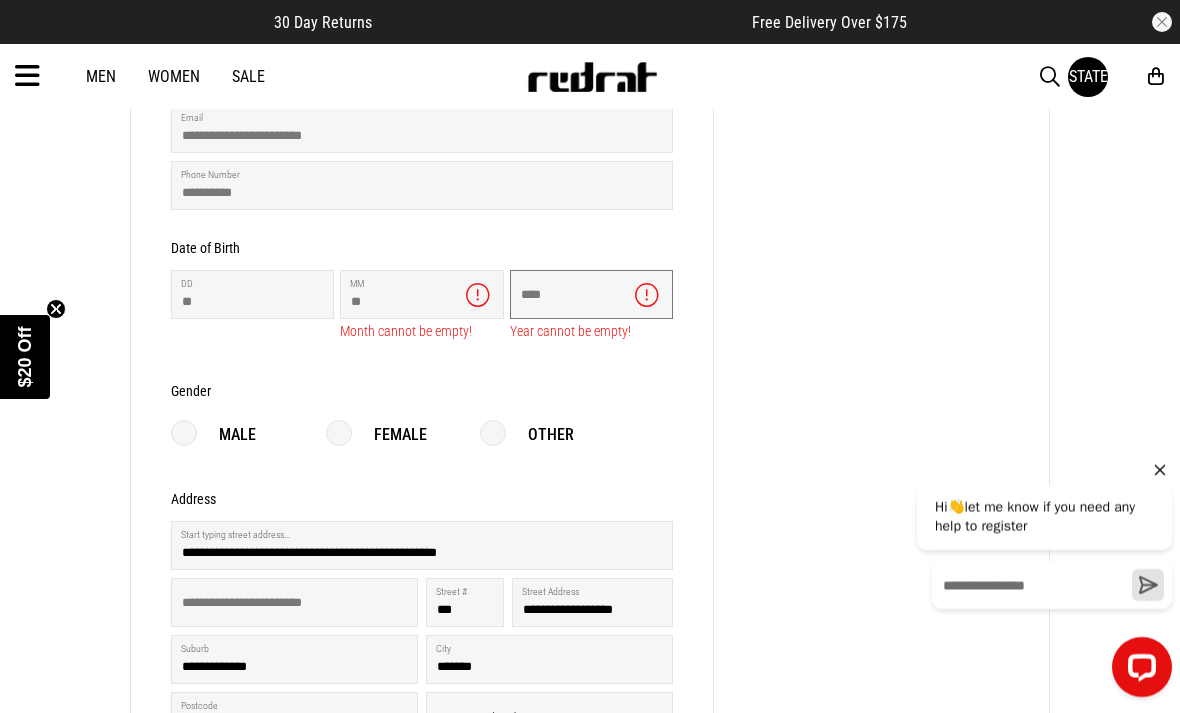 click at bounding box center [591, 294] 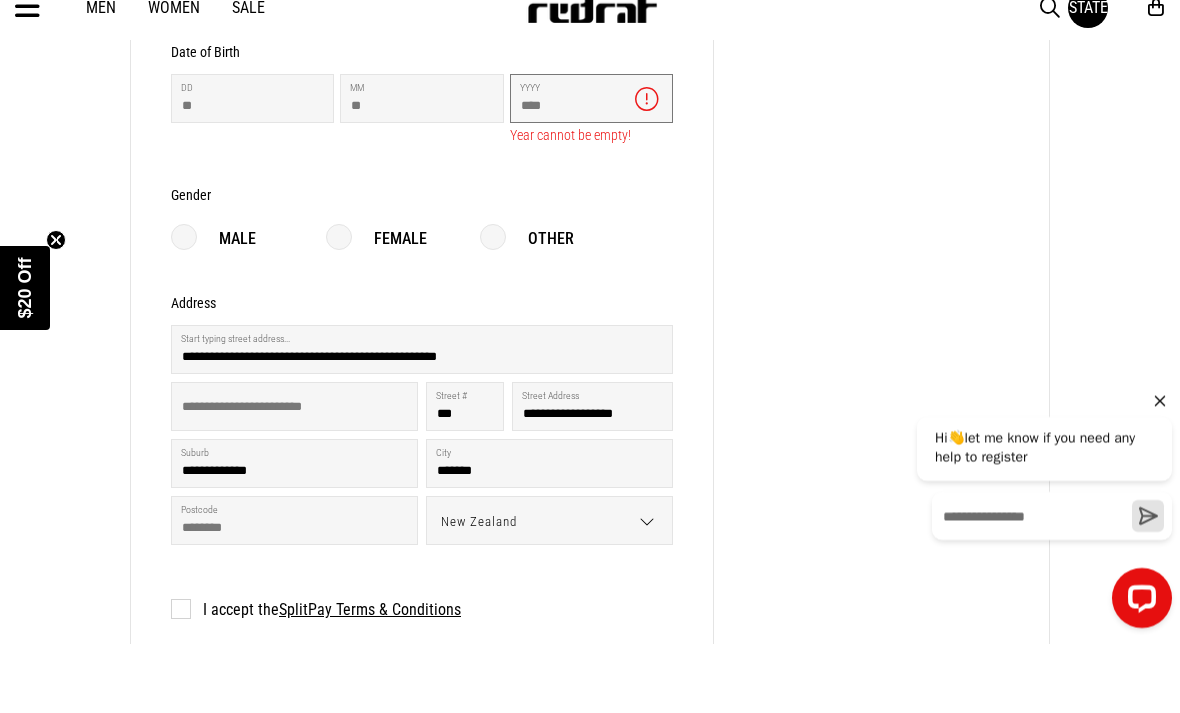 scroll, scrollTop: 646, scrollLeft: 0, axis: vertical 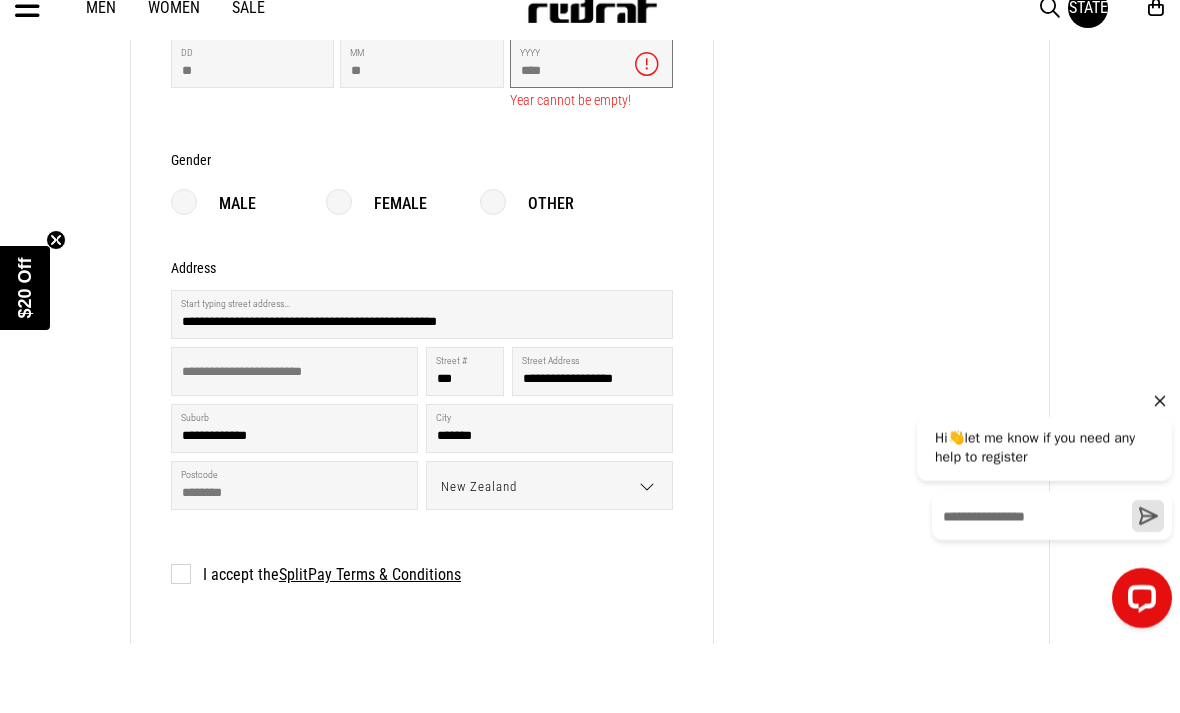 type on "****" 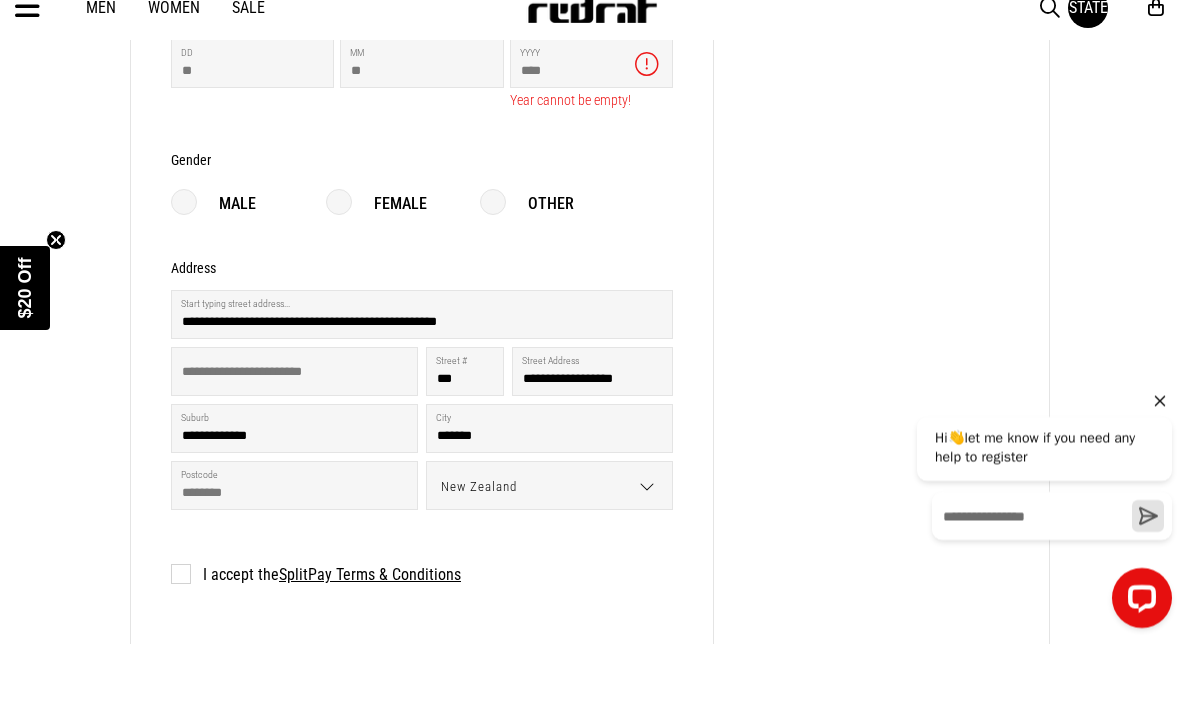 click on "**********" at bounding box center (422, 207) 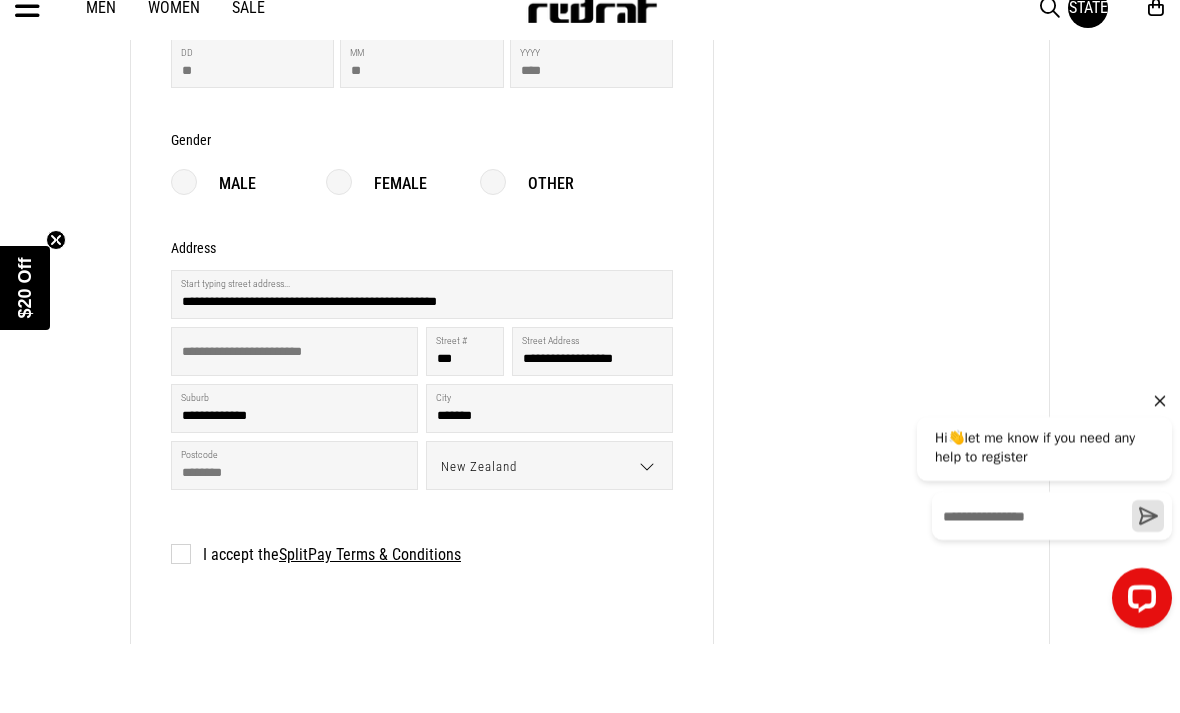 scroll, scrollTop: 715, scrollLeft: 0, axis: vertical 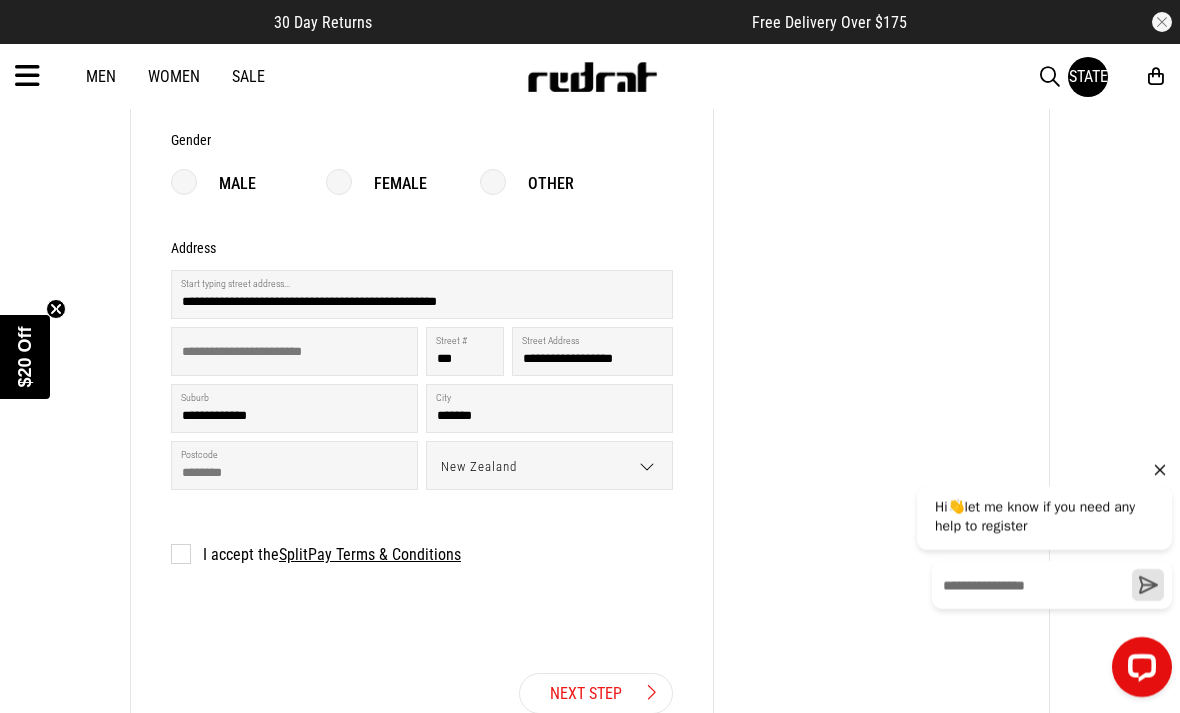 click on "I accept the  SplitPay Terms & Conditions" at bounding box center (316, 554) 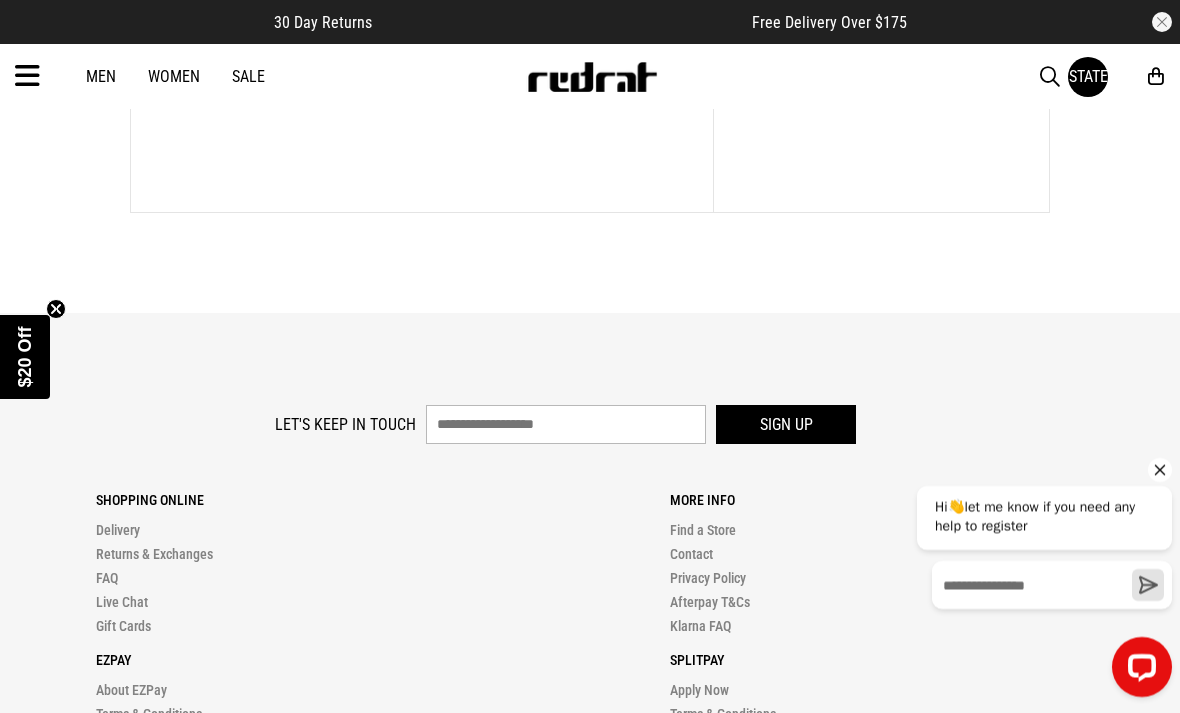 scroll, scrollTop: 0, scrollLeft: 0, axis: both 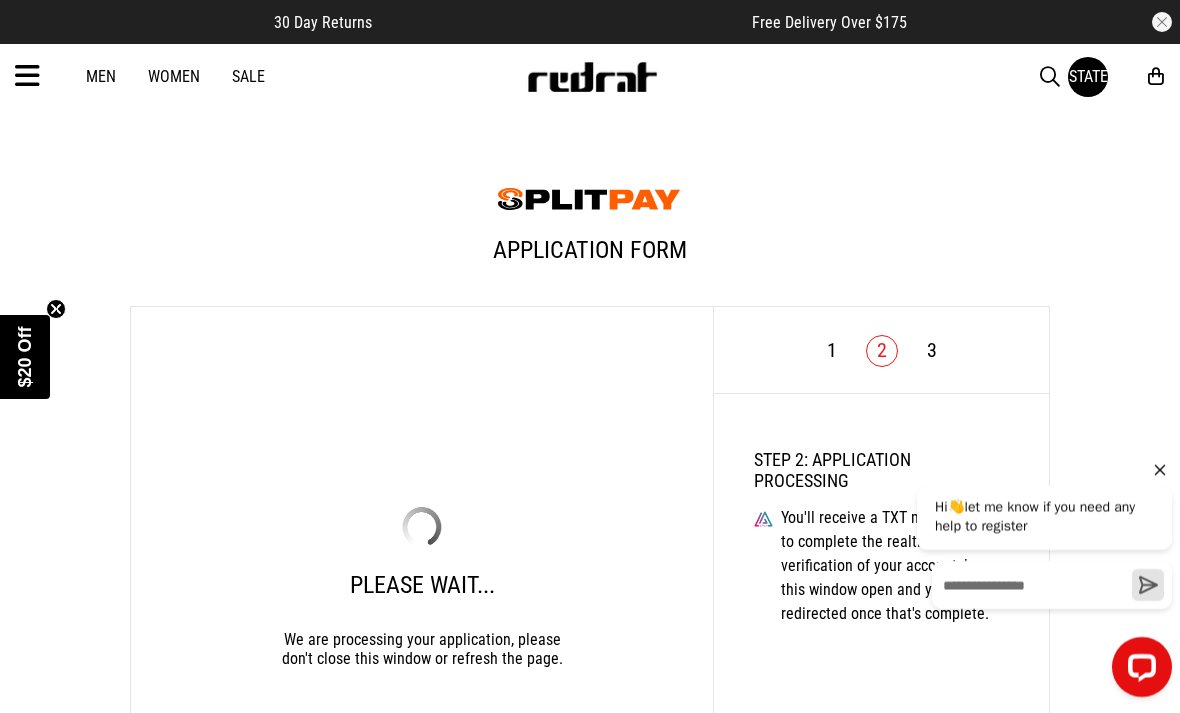 click 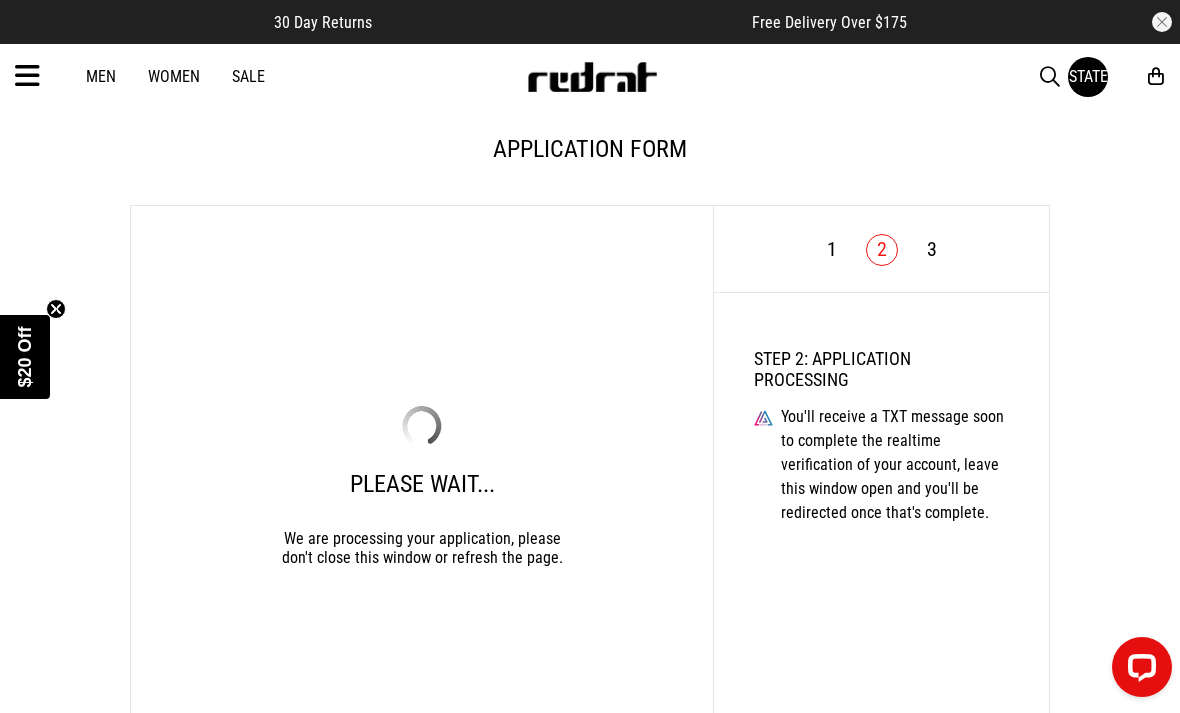 scroll, scrollTop: 97, scrollLeft: 0, axis: vertical 